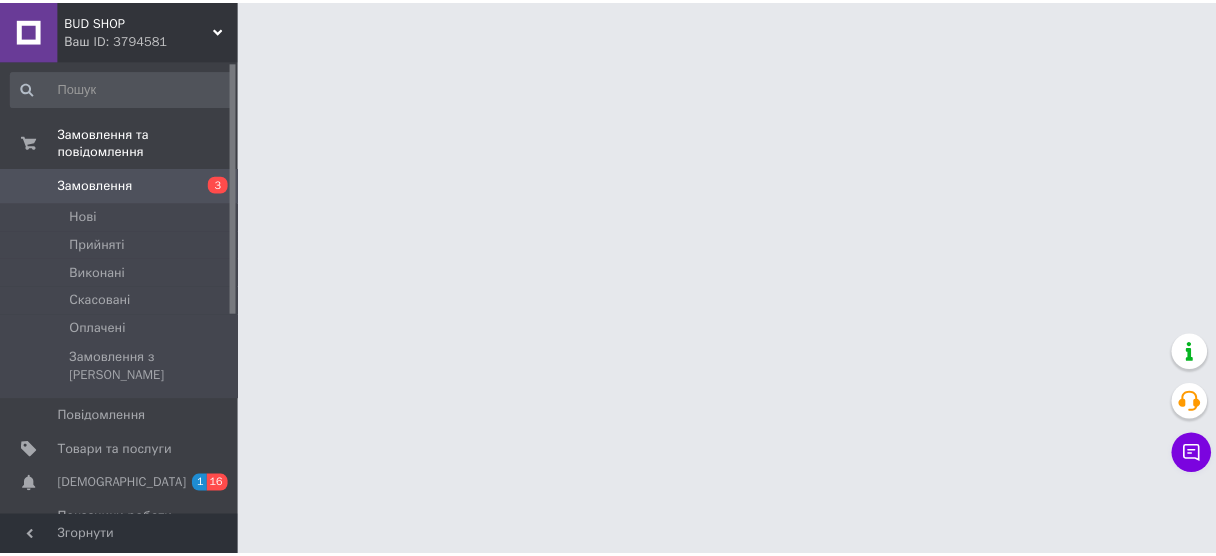 scroll, scrollTop: 0, scrollLeft: 0, axis: both 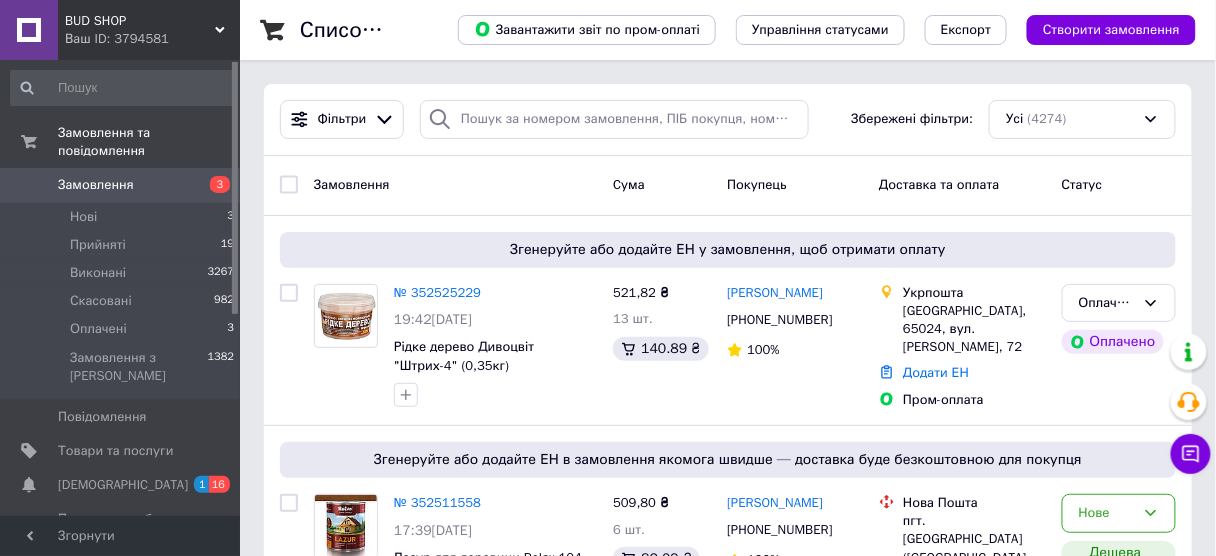click on "BUD SHOP Ваш ID: 3794581" at bounding box center (149, 30) 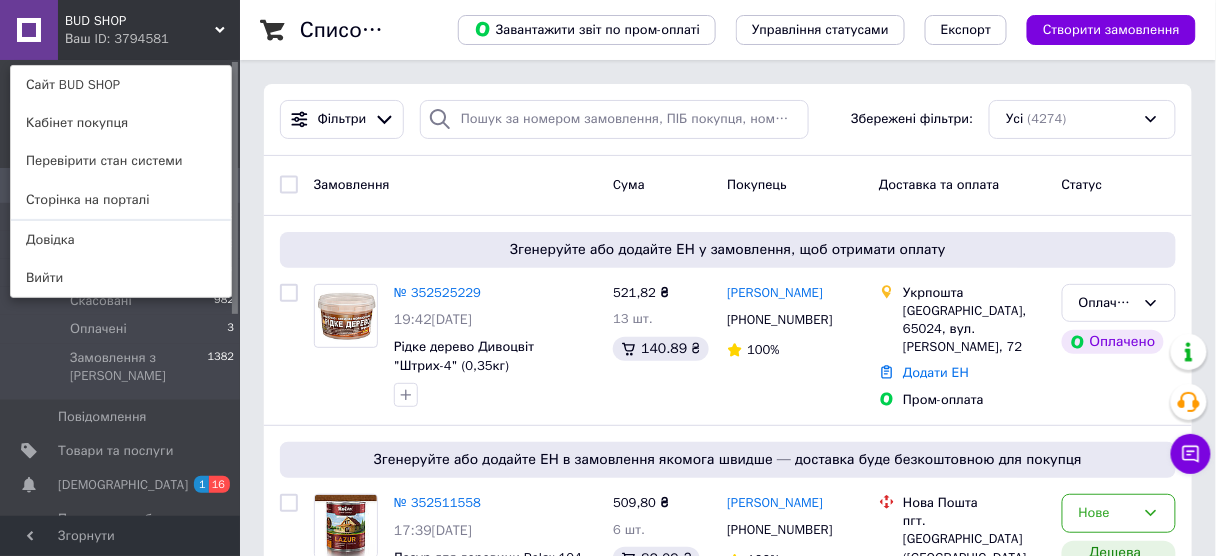 click on "BUD SHOP Ваш ID: 3794581 Сайт BUD SHOP Кабінет покупця Перевірити стан системи Сторінка на порталі Довідка Вийти" at bounding box center [120, 30] 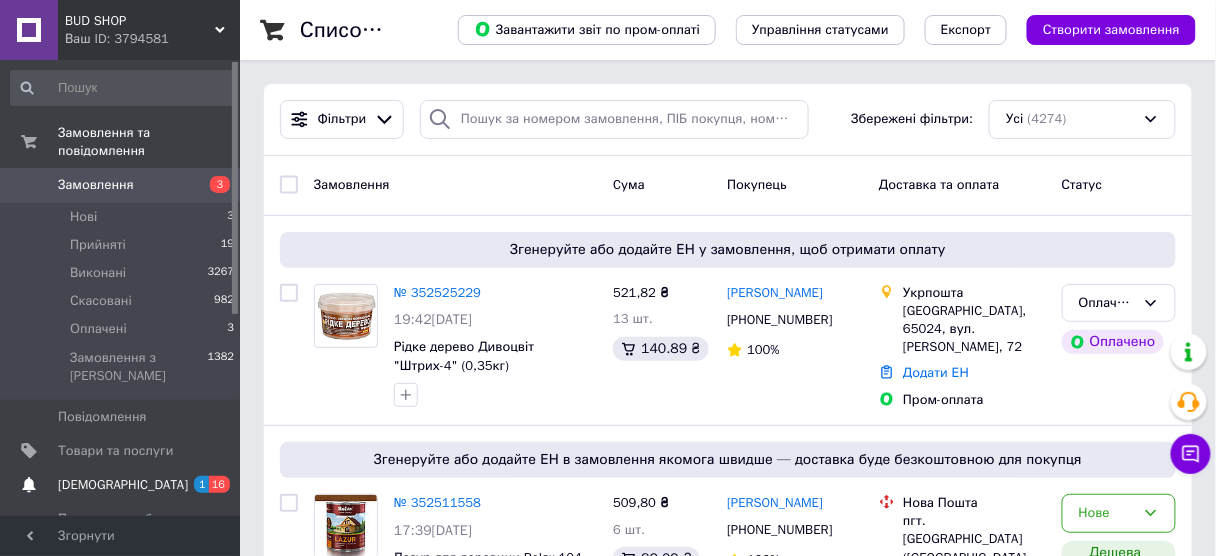click on "[DEMOGRAPHIC_DATA]" at bounding box center (121, 485) 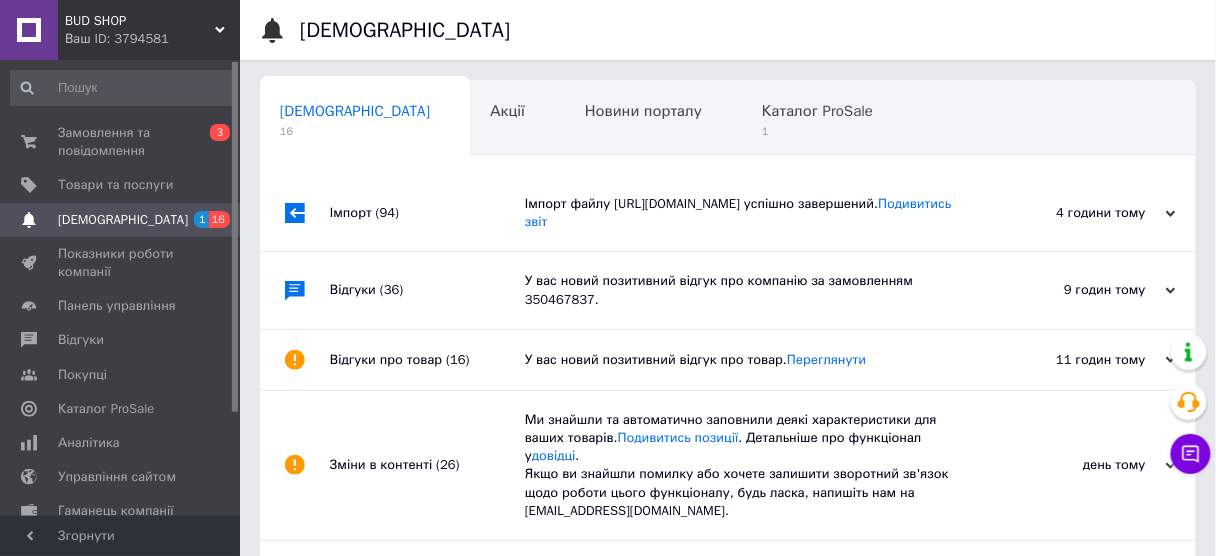 scroll, scrollTop: 0, scrollLeft: 10, axis: horizontal 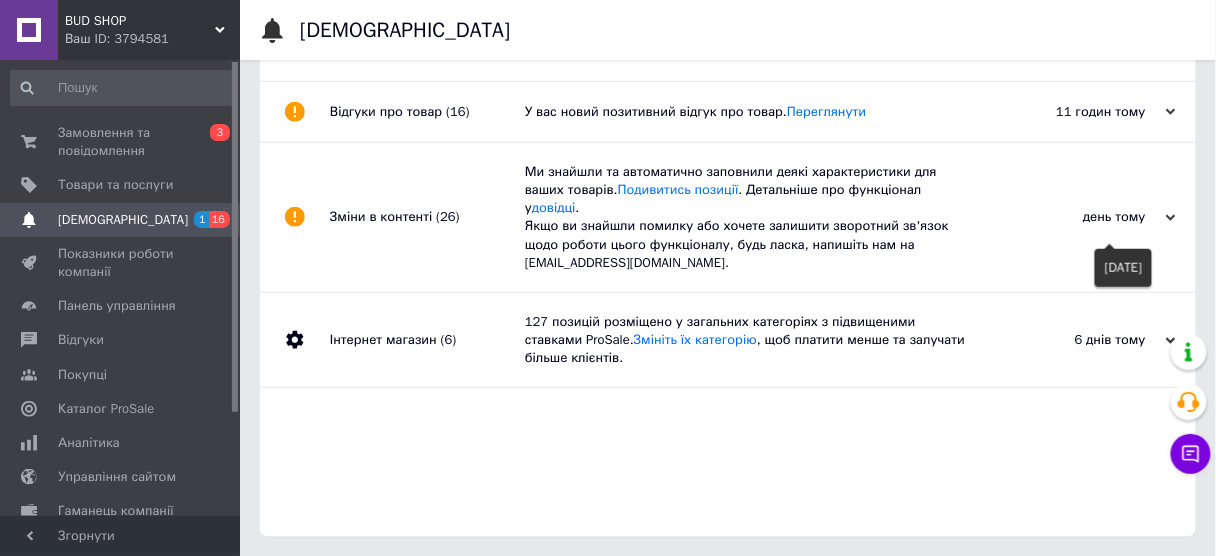 click on "день тому" at bounding box center [1076, 217] 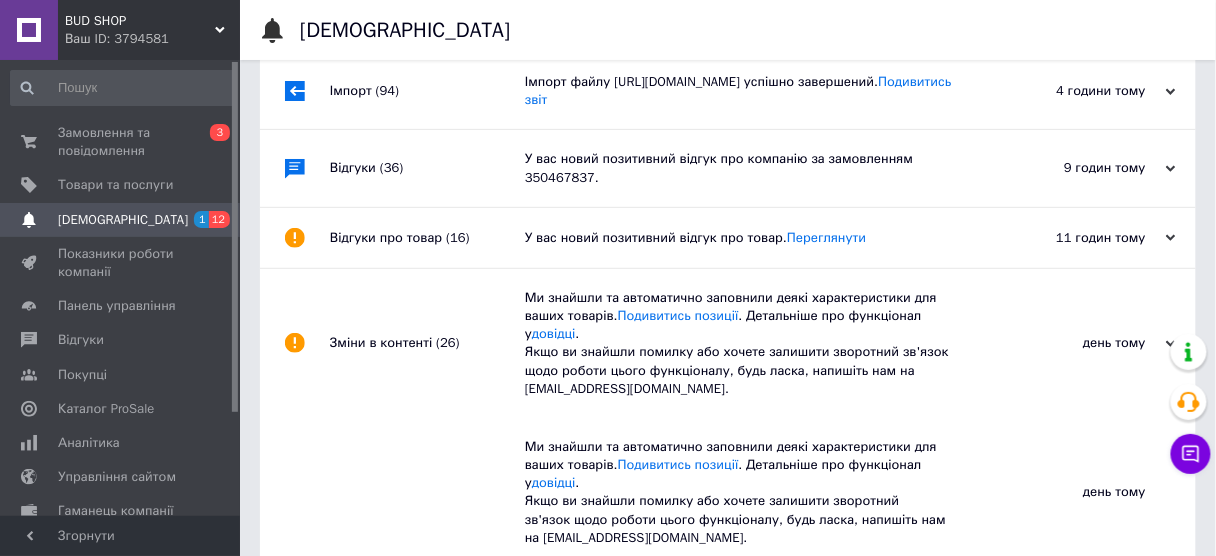 scroll, scrollTop: 88, scrollLeft: 0, axis: vertical 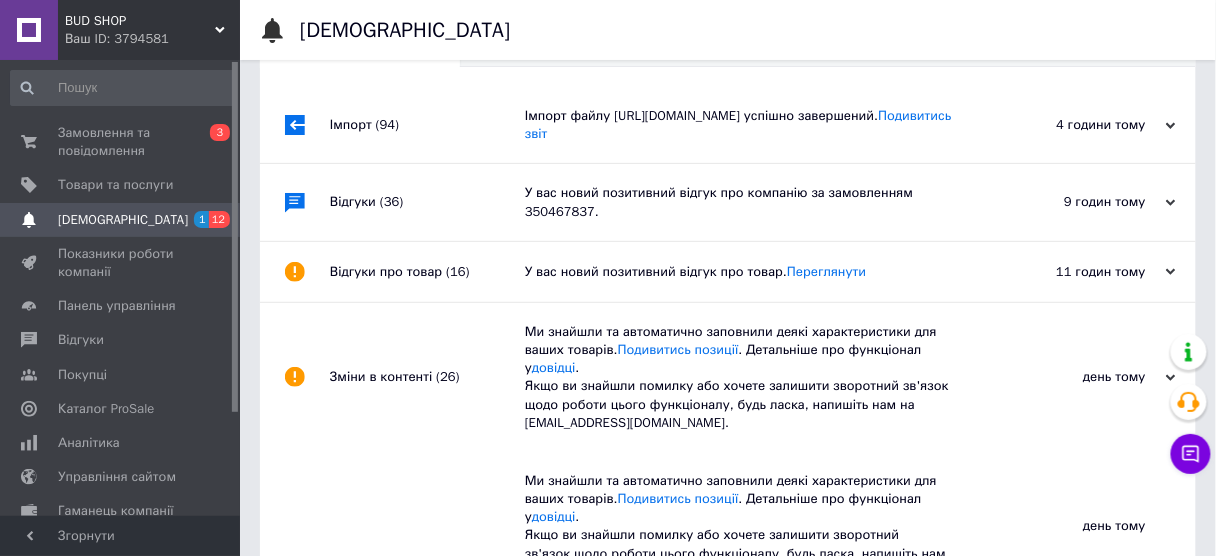 click on "У вас новий позитивний відгук про товар.  Переглянути" at bounding box center (750, 272) 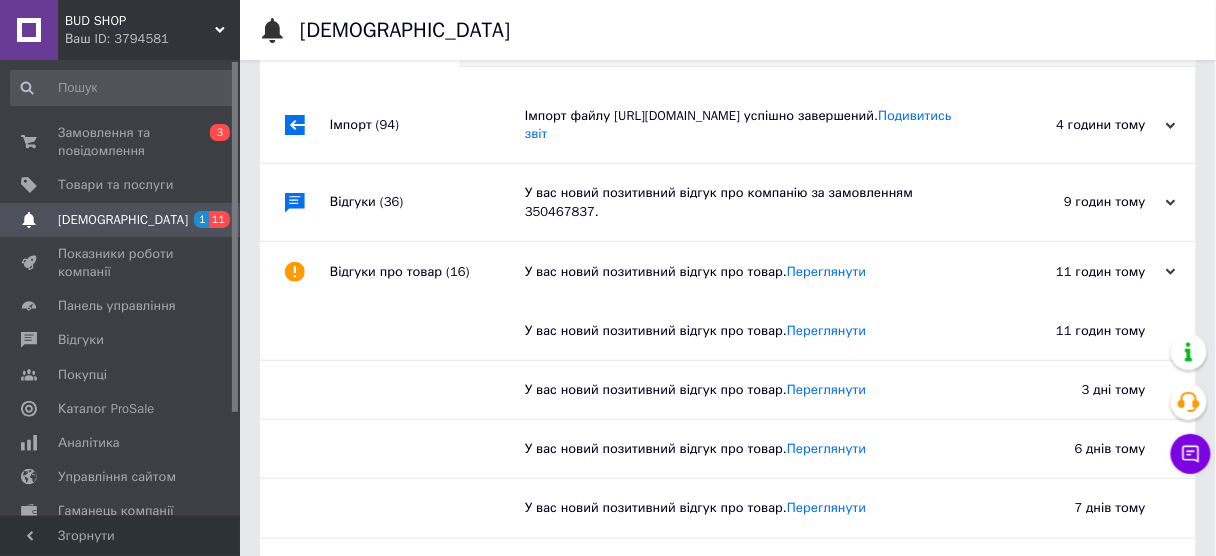 click on "У вас новий позитивний відгук про компанію за замовленням 350467837." at bounding box center [750, 202] 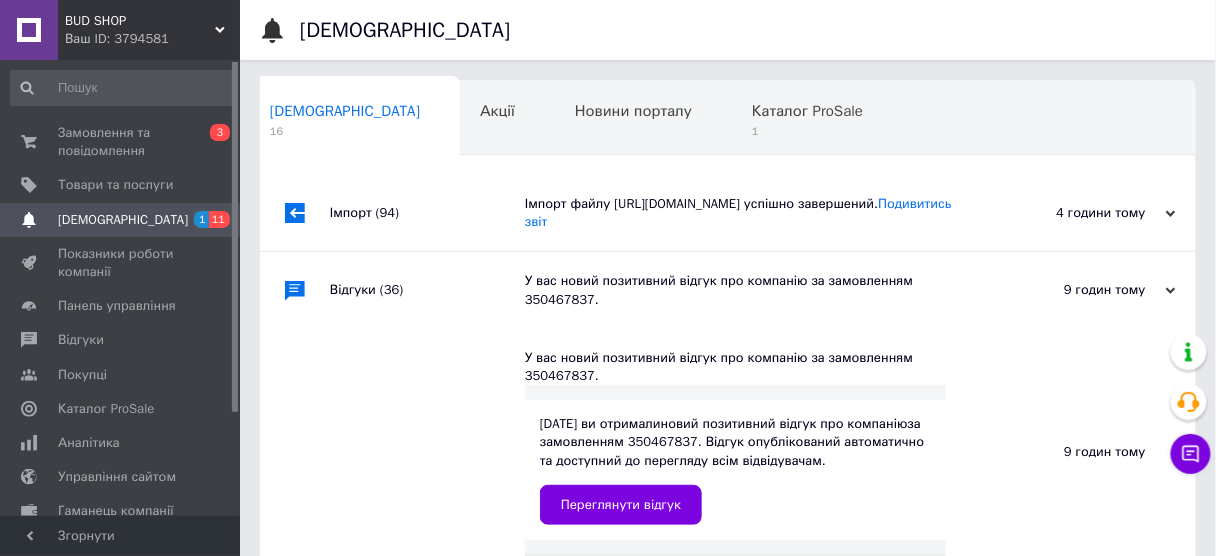 scroll, scrollTop: 0, scrollLeft: 0, axis: both 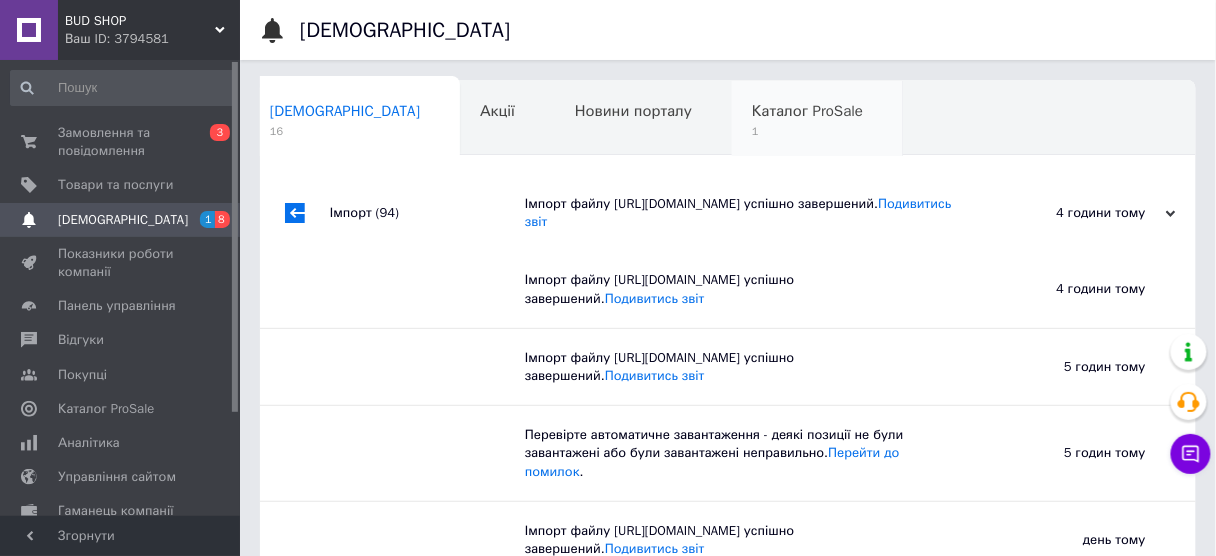 click on "1" at bounding box center (807, 131) 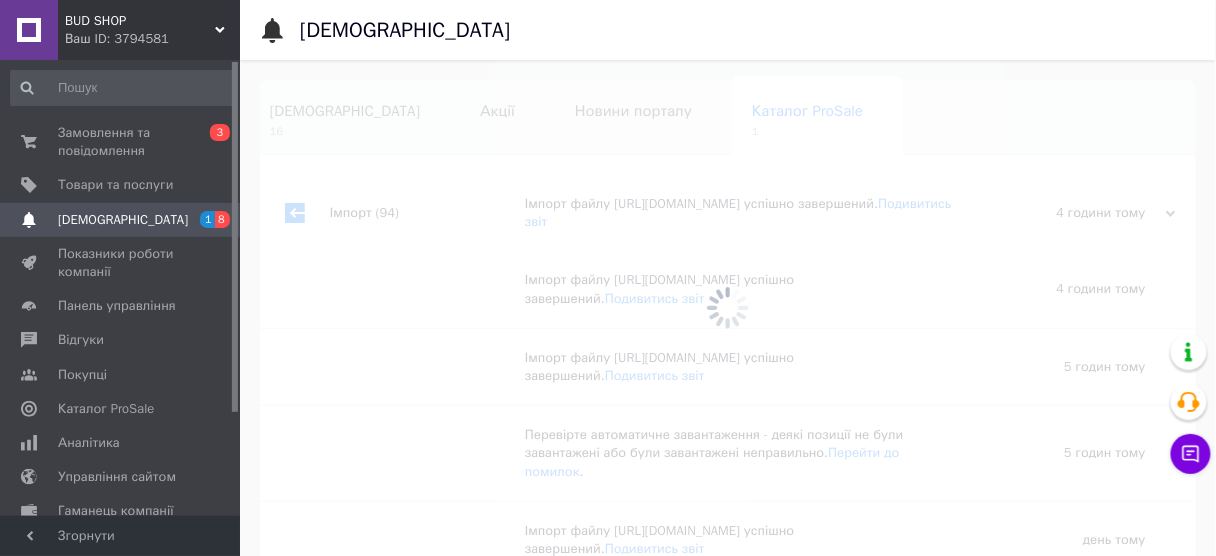 scroll, scrollTop: 0, scrollLeft: 13, axis: horizontal 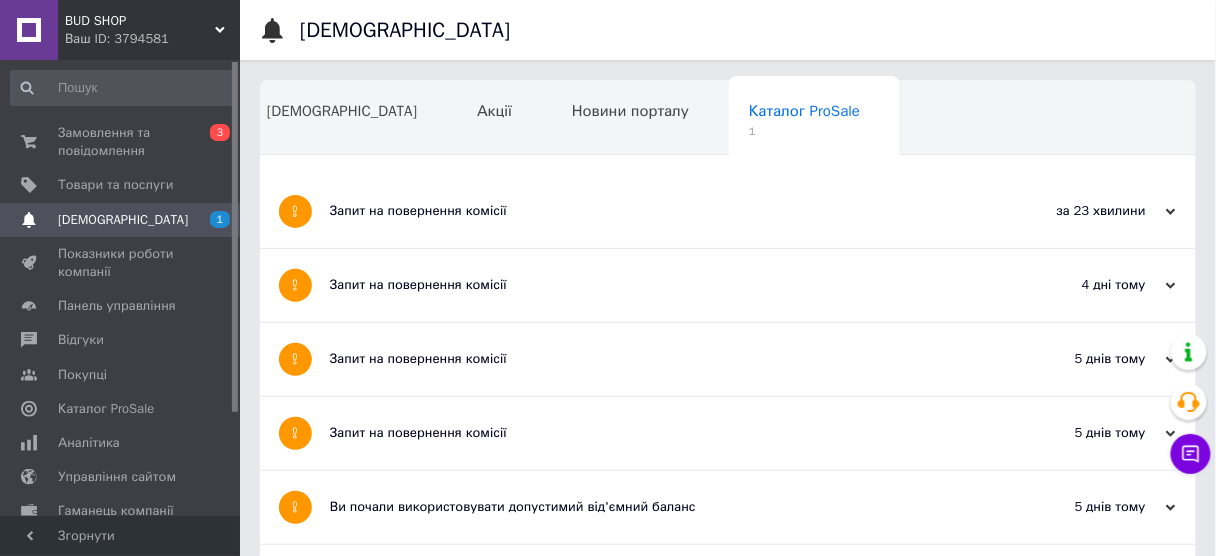 click on "Запит на повернення комісії" at bounding box center (653, 211) 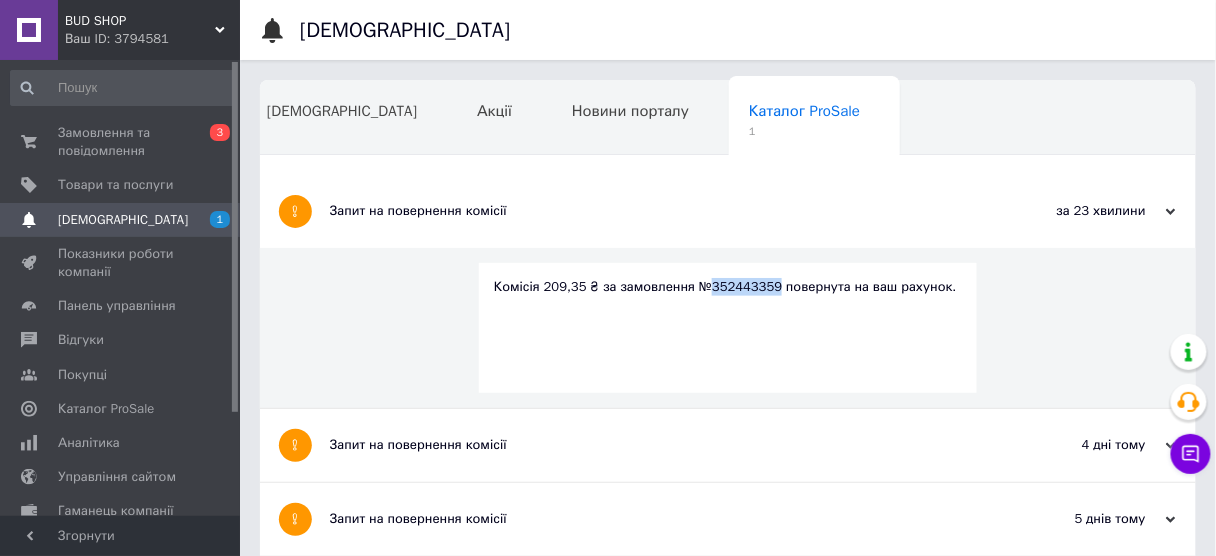 drag, startPoint x: 700, startPoint y: 284, endPoint x: 762, endPoint y: 285, distance: 62.008064 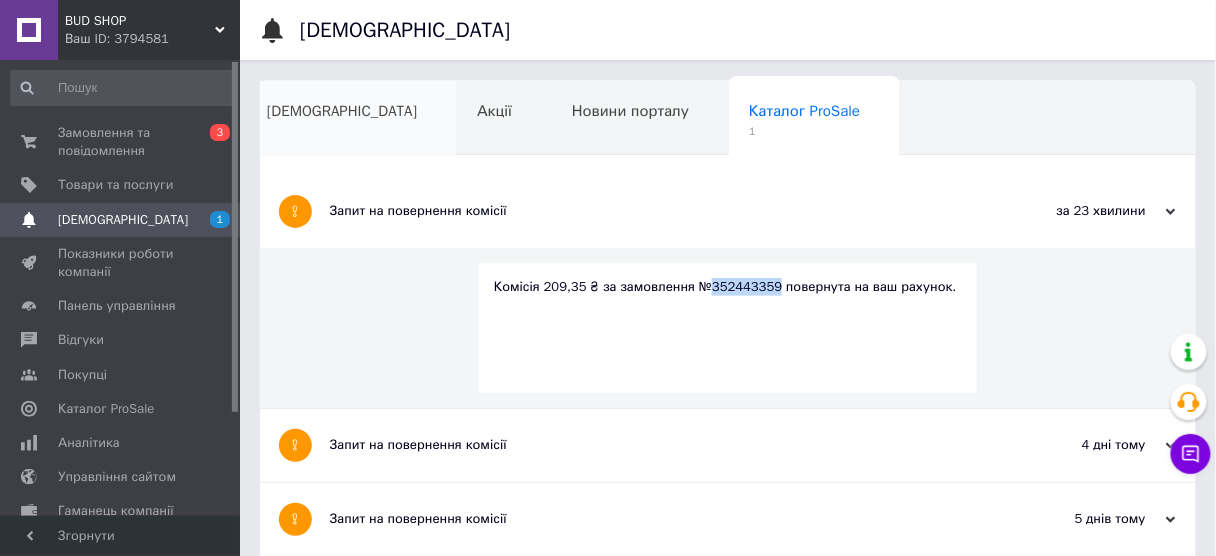 click on "[DEMOGRAPHIC_DATA]" at bounding box center (352, 119) 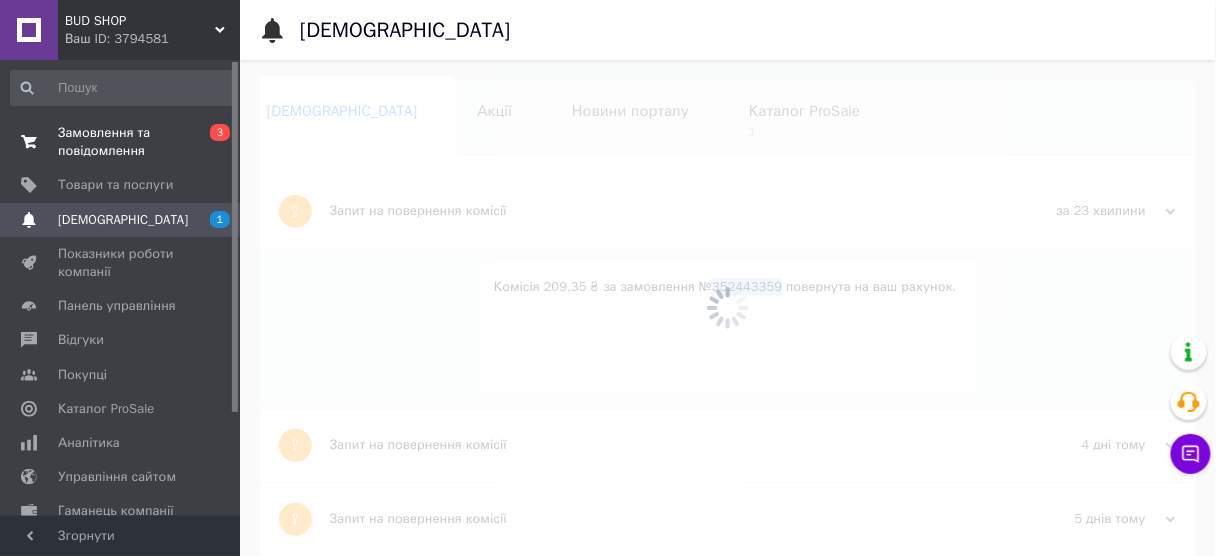 scroll, scrollTop: 0, scrollLeft: 10, axis: horizontal 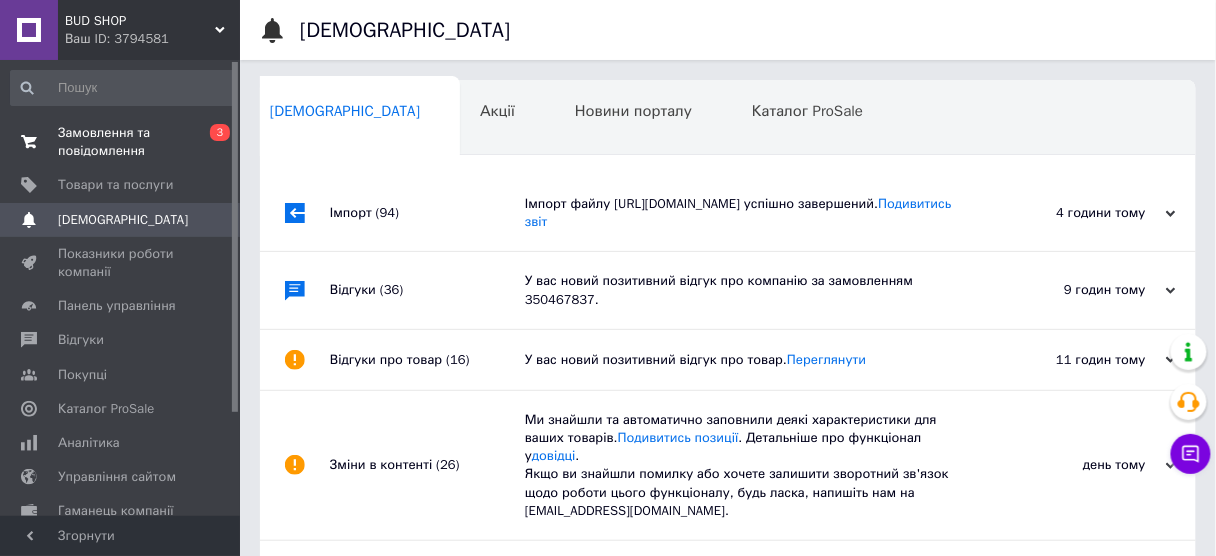 click on "Замовлення та повідомлення" at bounding box center (121, 142) 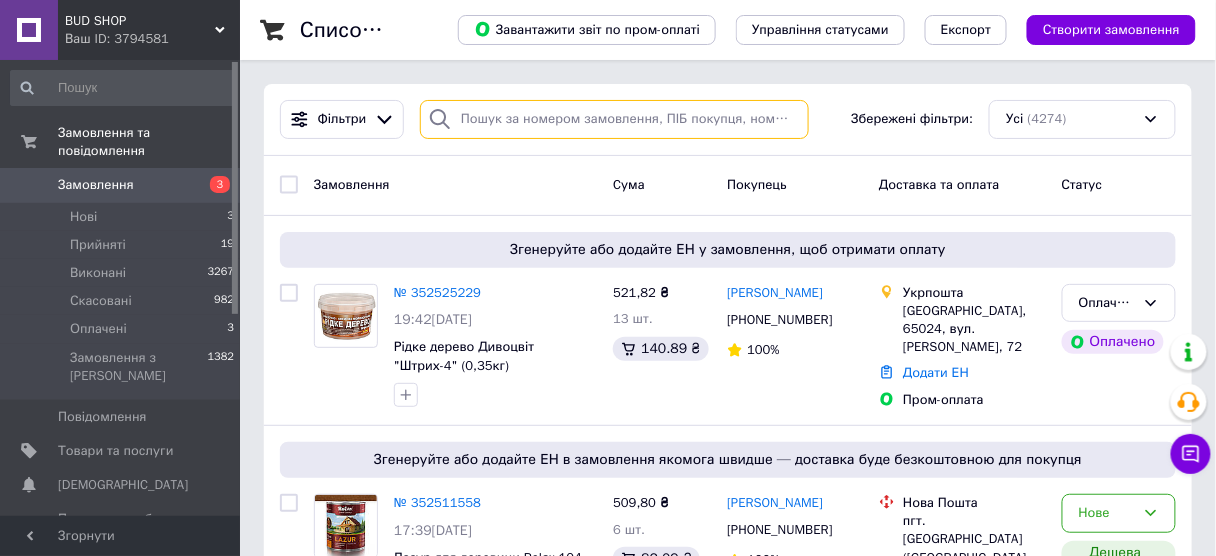 paste on "352443359" 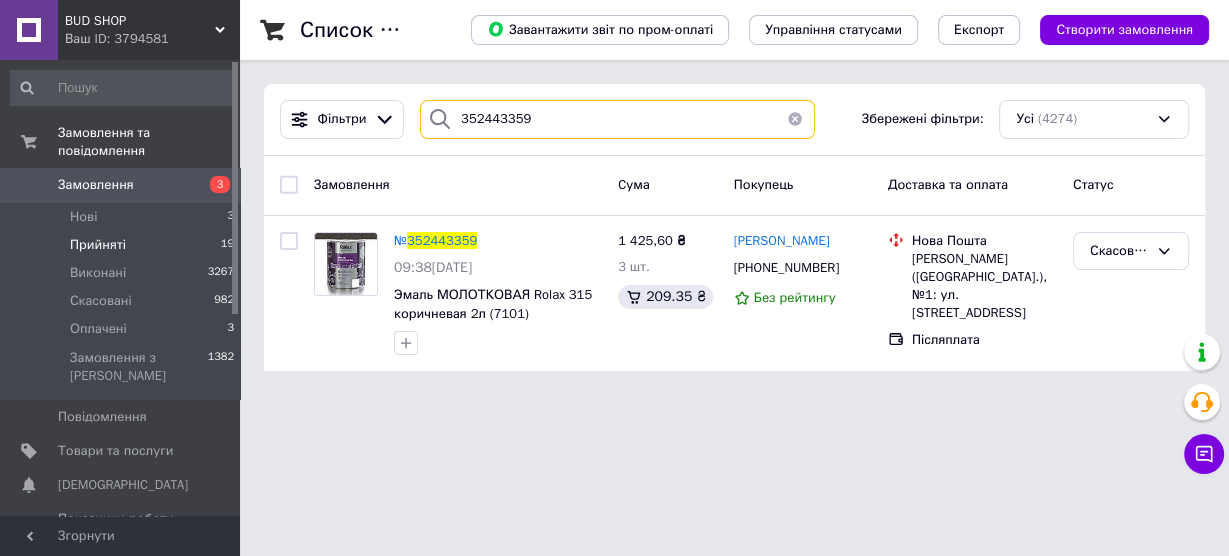 type on "352443359" 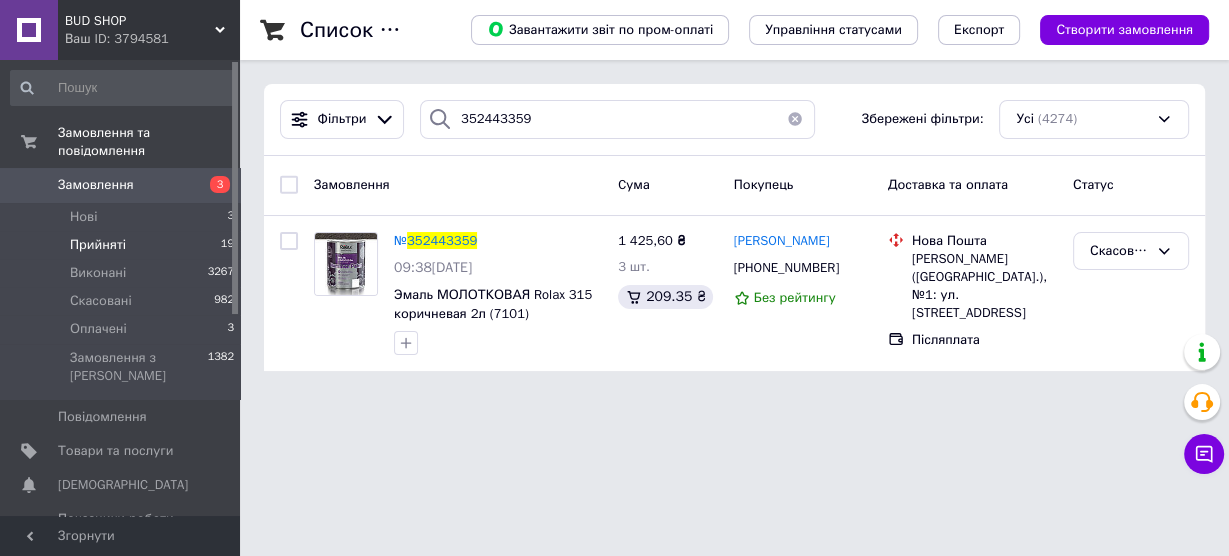 click on "Прийняті" at bounding box center [98, 245] 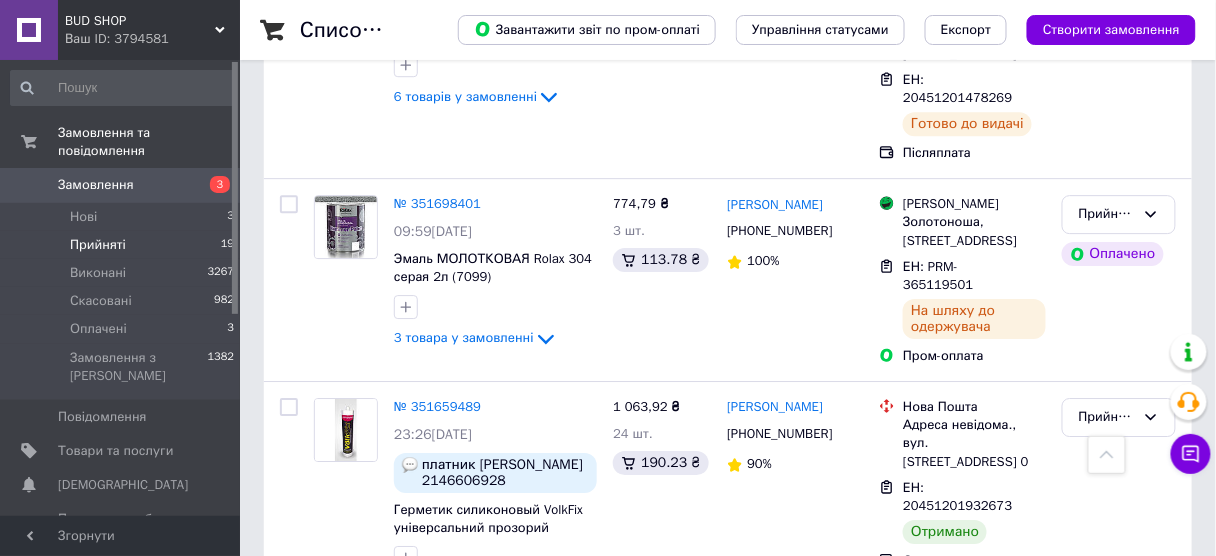 scroll, scrollTop: 3381, scrollLeft: 0, axis: vertical 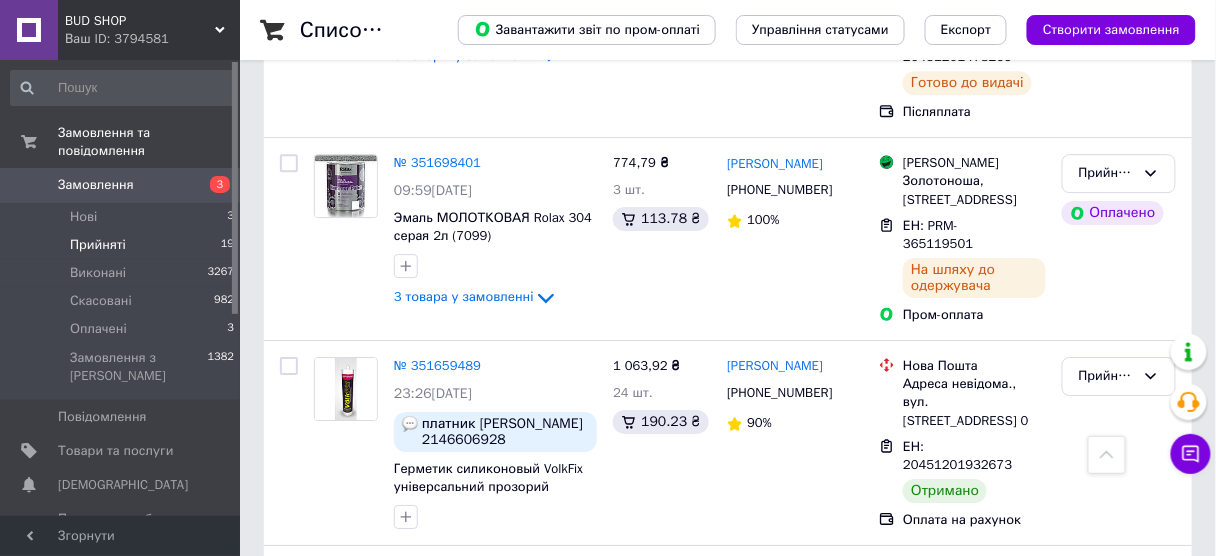 click on "Прийнято" at bounding box center (1107, 804) 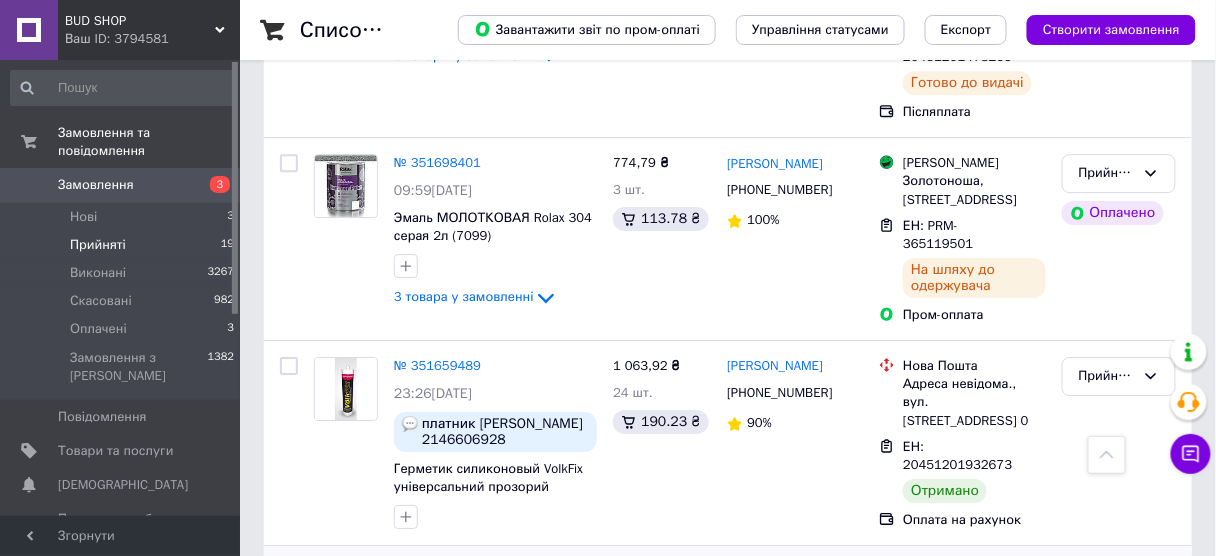 click 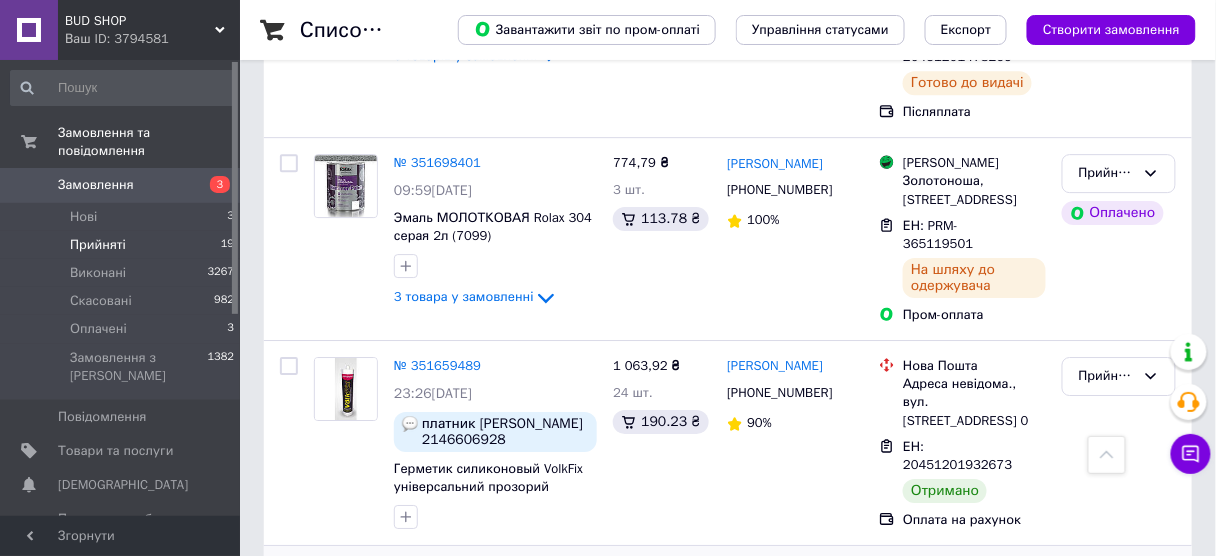 click on "№ 351647803" at bounding box center [437, 570] 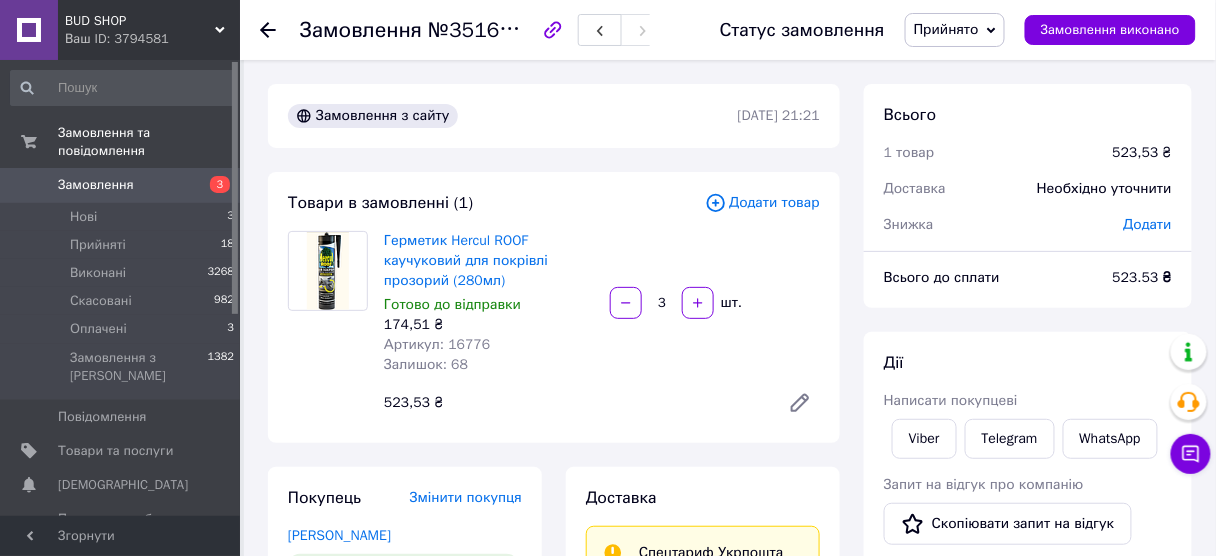 click 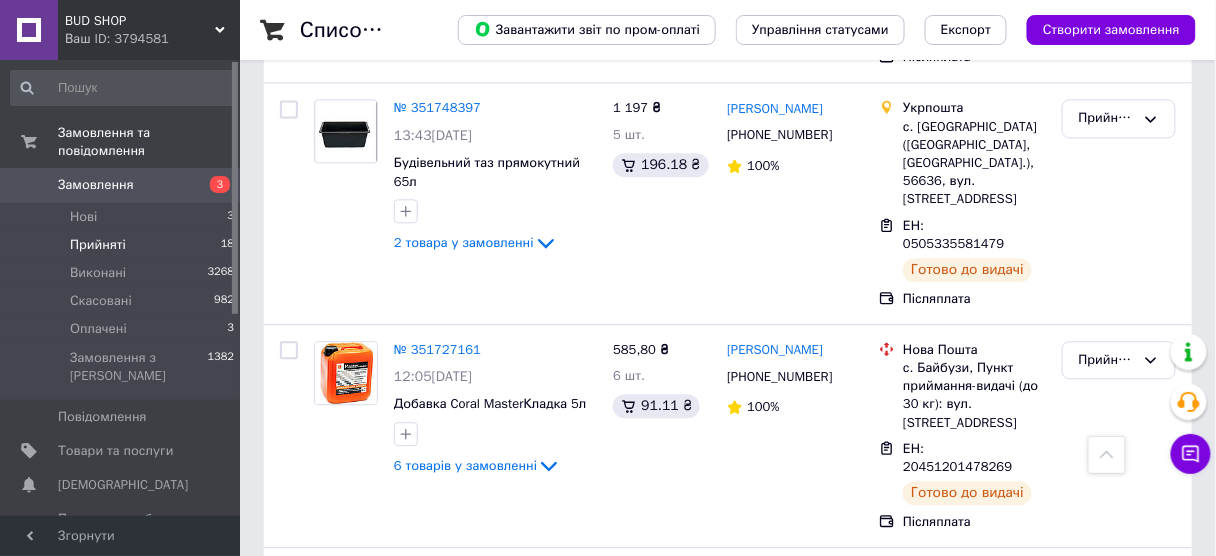 scroll, scrollTop: 3211, scrollLeft: 0, axis: vertical 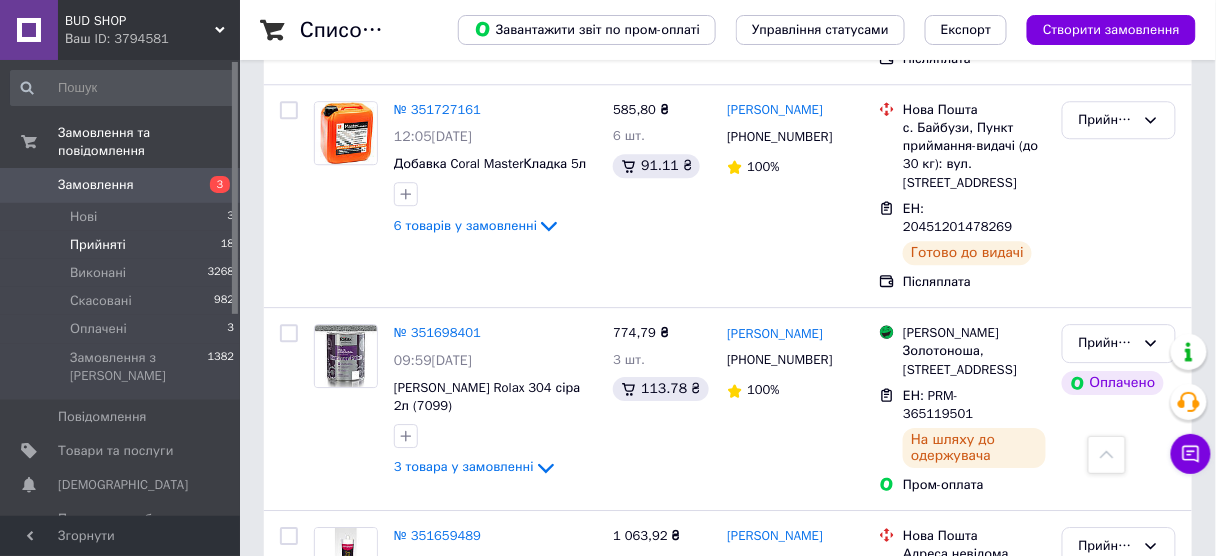 click 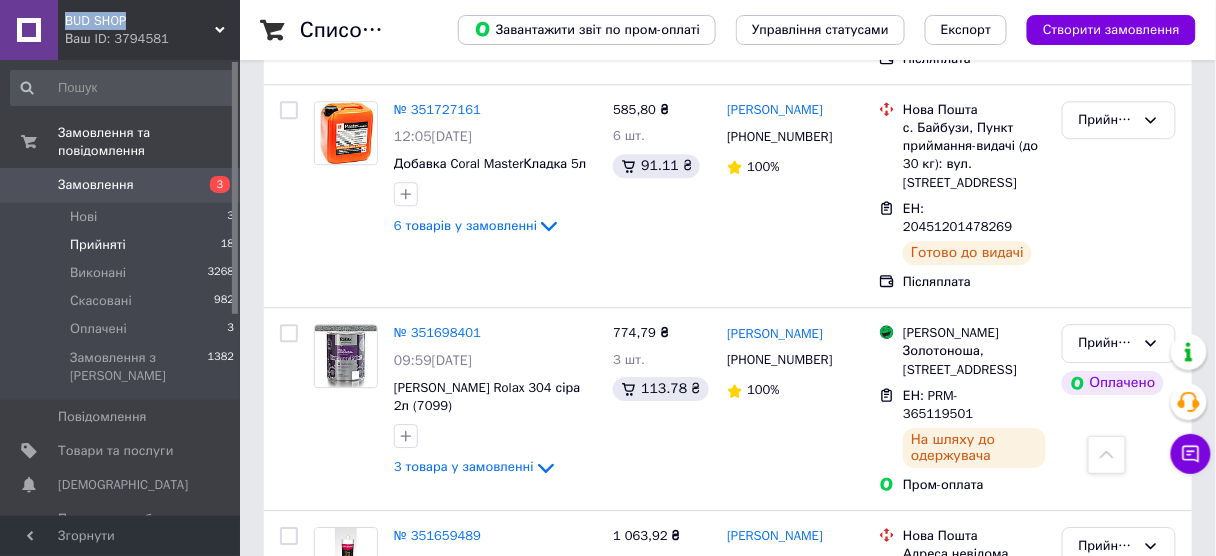 drag, startPoint x: 64, startPoint y: 23, endPoint x: 125, endPoint y: 25, distance: 61.03278 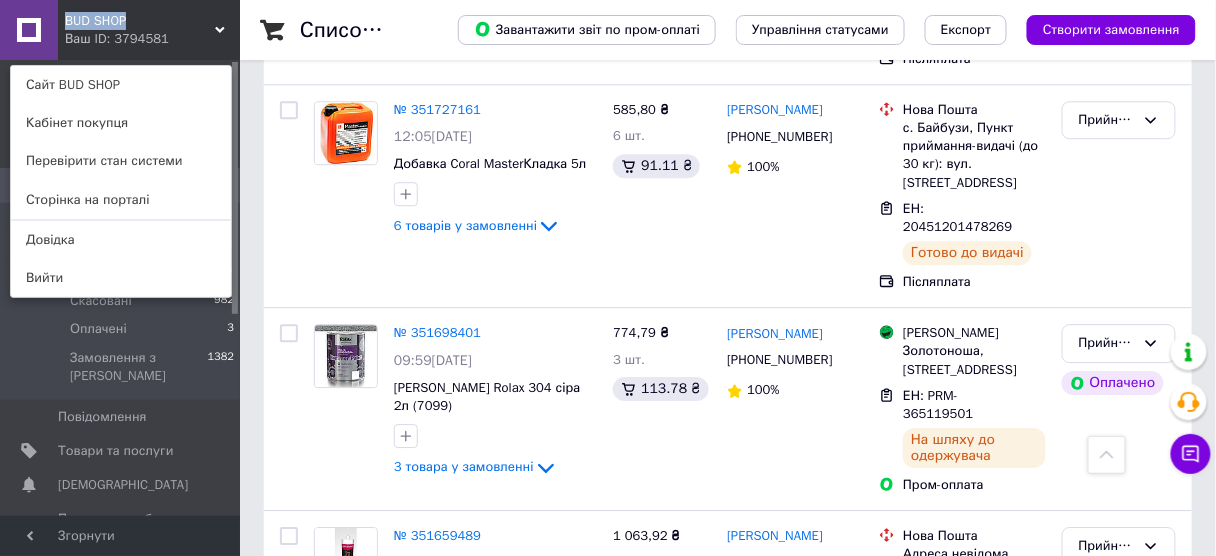 copy on "BUD SHOP" 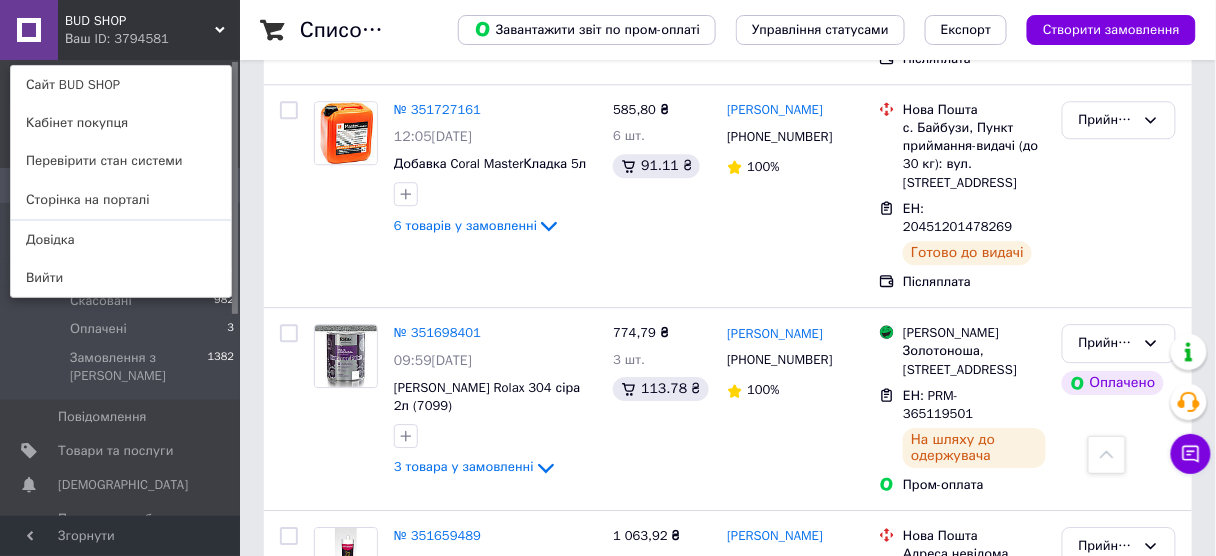 click on "BUD SHOP Ваш ID: 3794581 Сайт BUD SHOP Кабінет покупця Перевірити стан системи Сторінка на порталі Довідка Вийти" at bounding box center (120, 30) 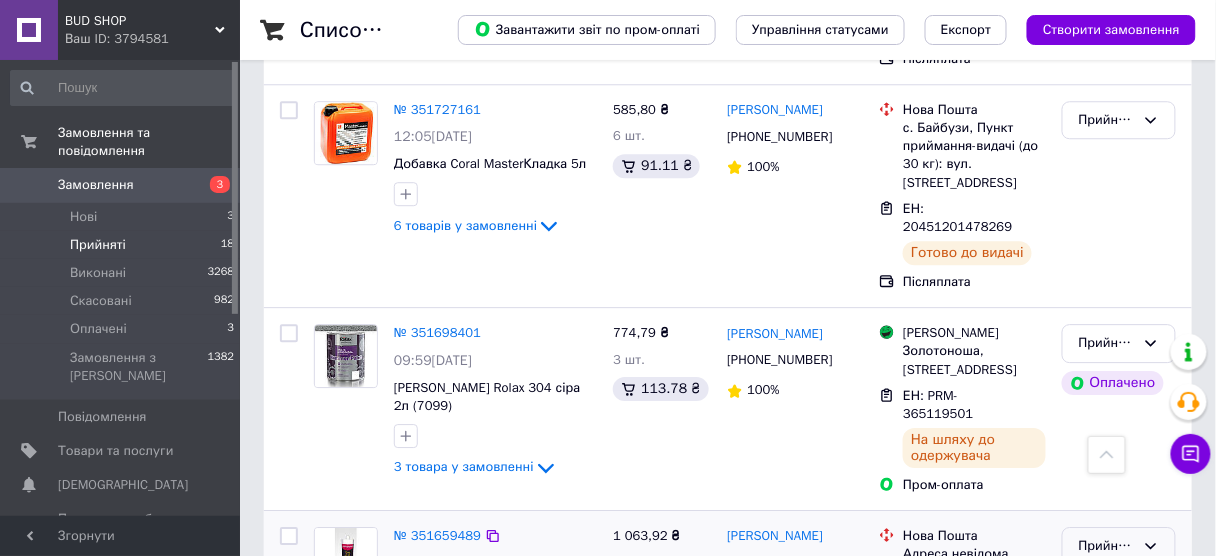 click on "Прийнято" at bounding box center (1119, 546) 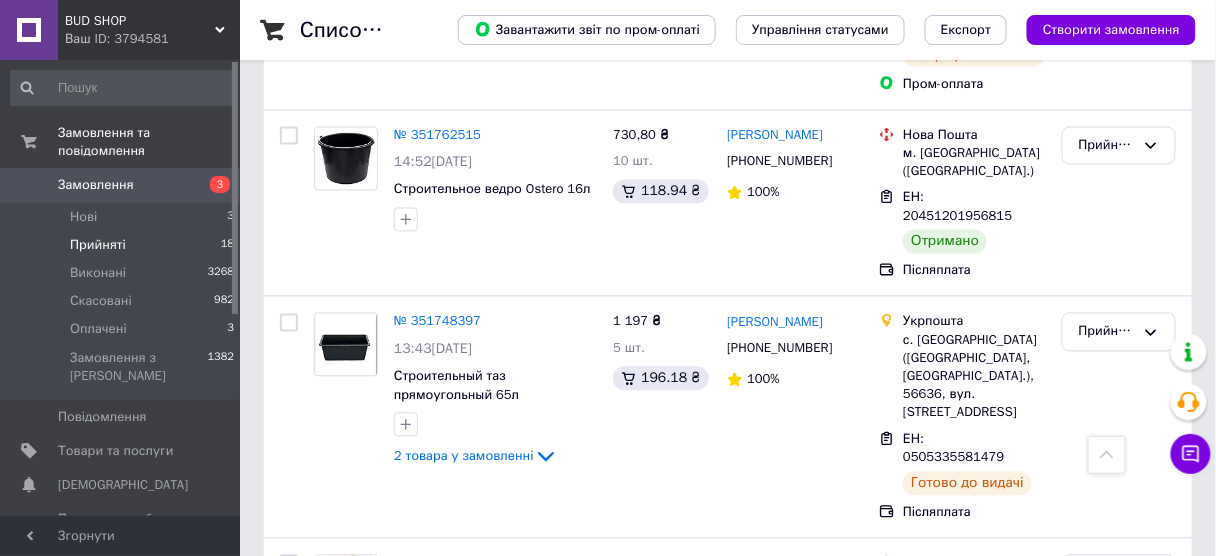 scroll, scrollTop: 2811, scrollLeft: 0, axis: vertical 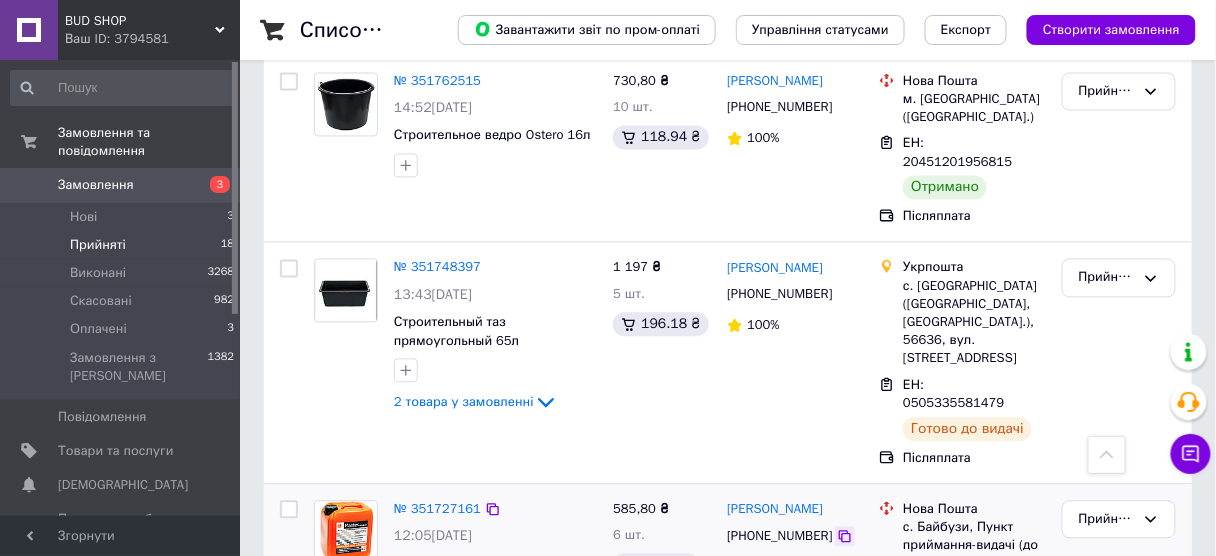 click 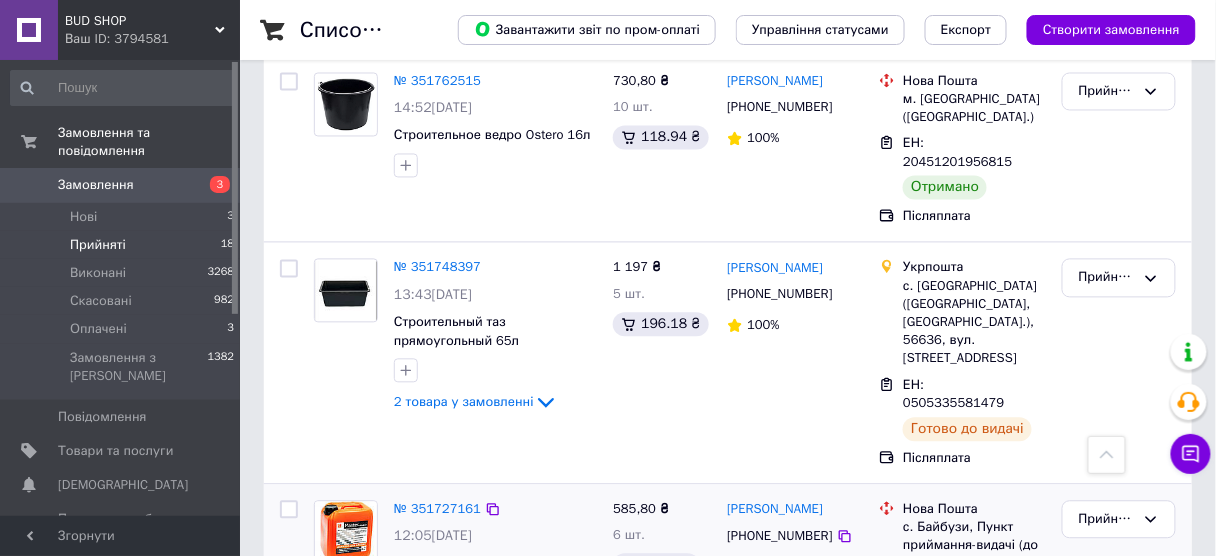 click 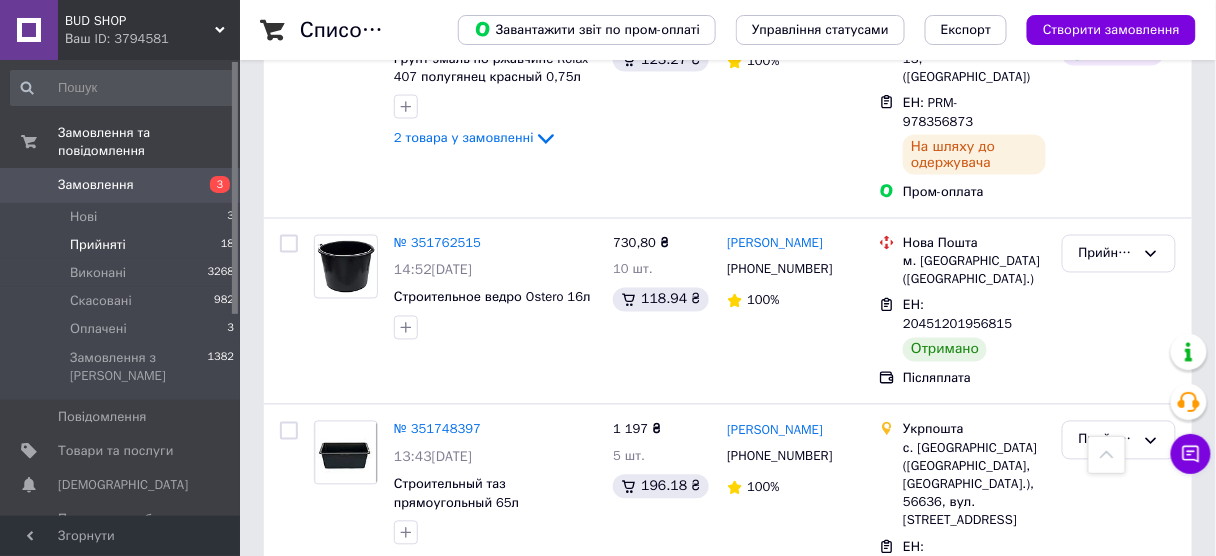 scroll, scrollTop: 2651, scrollLeft: 0, axis: vertical 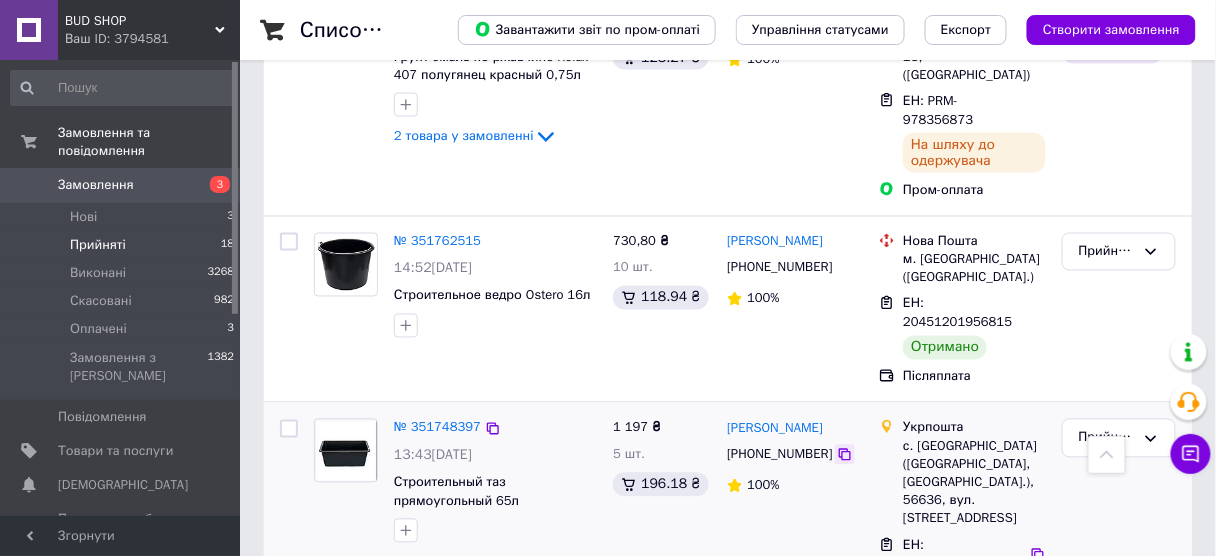 click 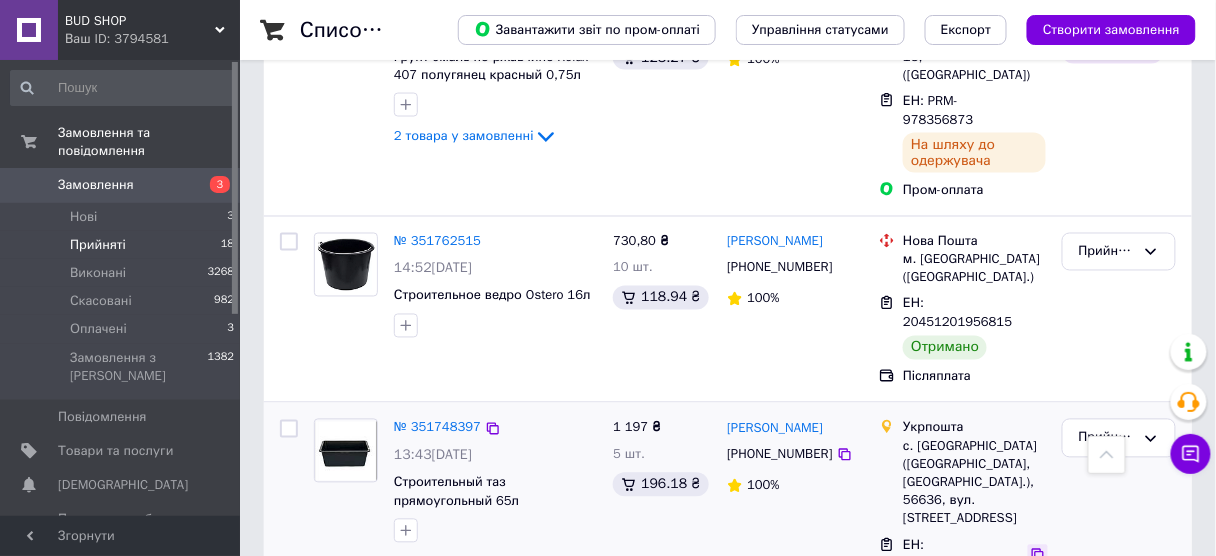 click 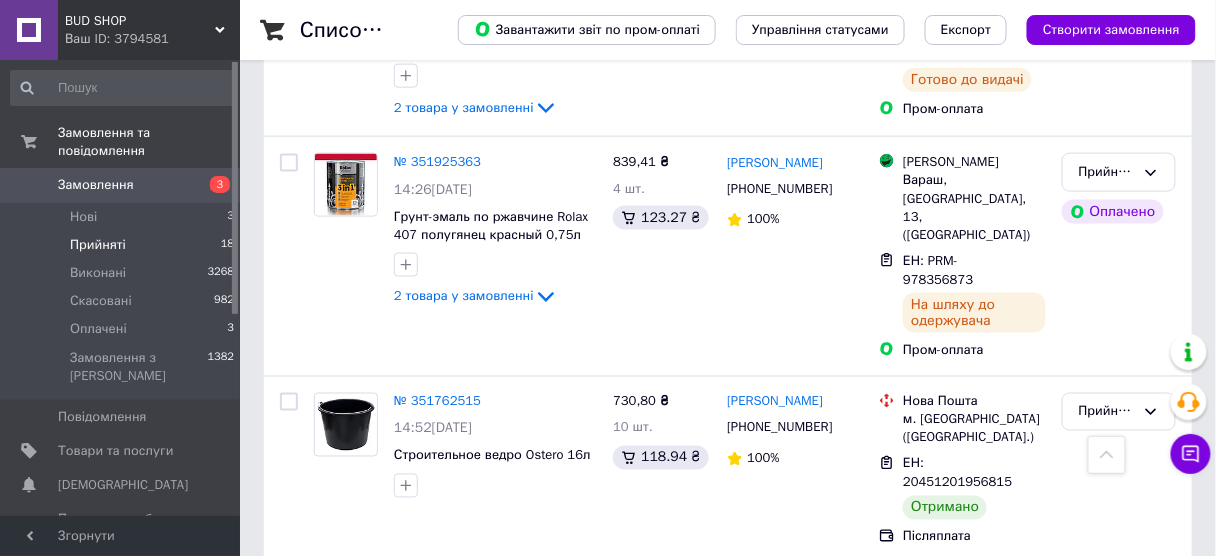 scroll, scrollTop: 2411, scrollLeft: 0, axis: vertical 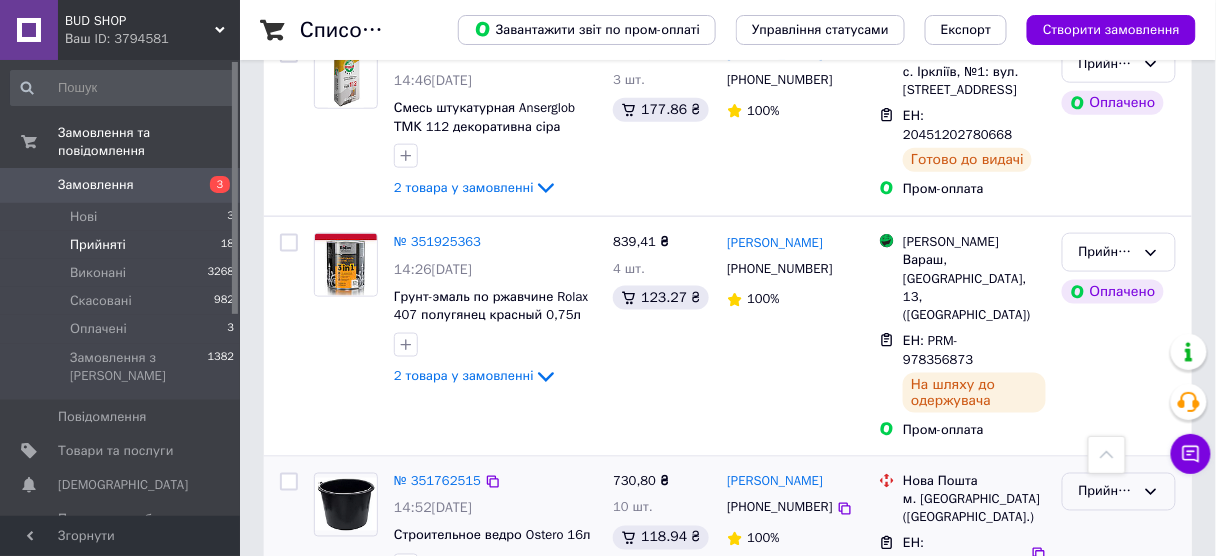 click on "Прийнято" at bounding box center [1107, 492] 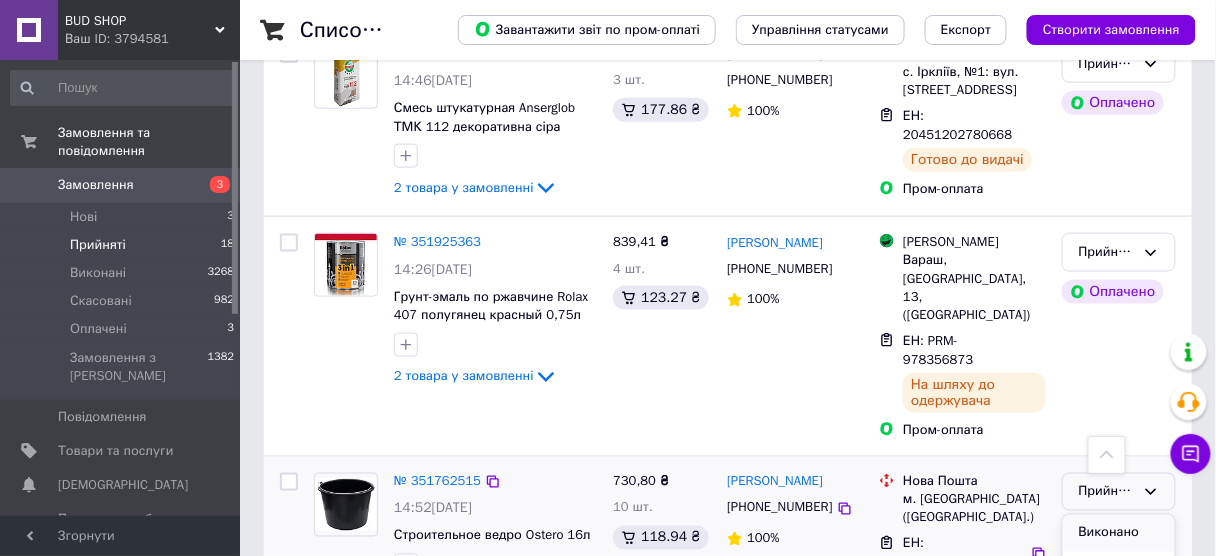 click on "Виконано" at bounding box center [1119, 533] 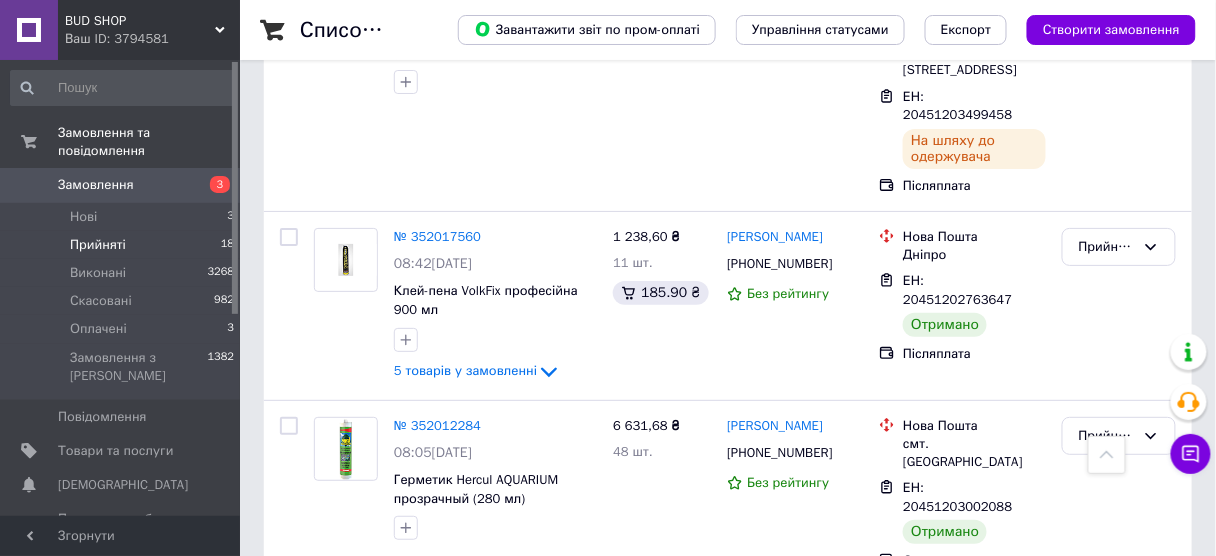 scroll, scrollTop: 1851, scrollLeft: 0, axis: vertical 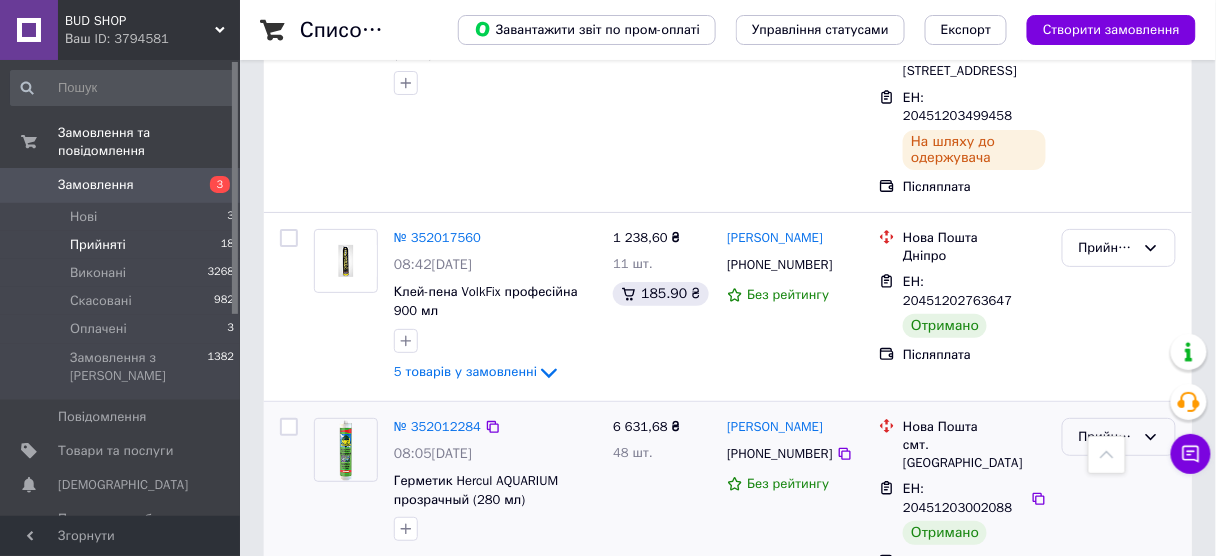 click on "Прийнято" at bounding box center [1107, 437] 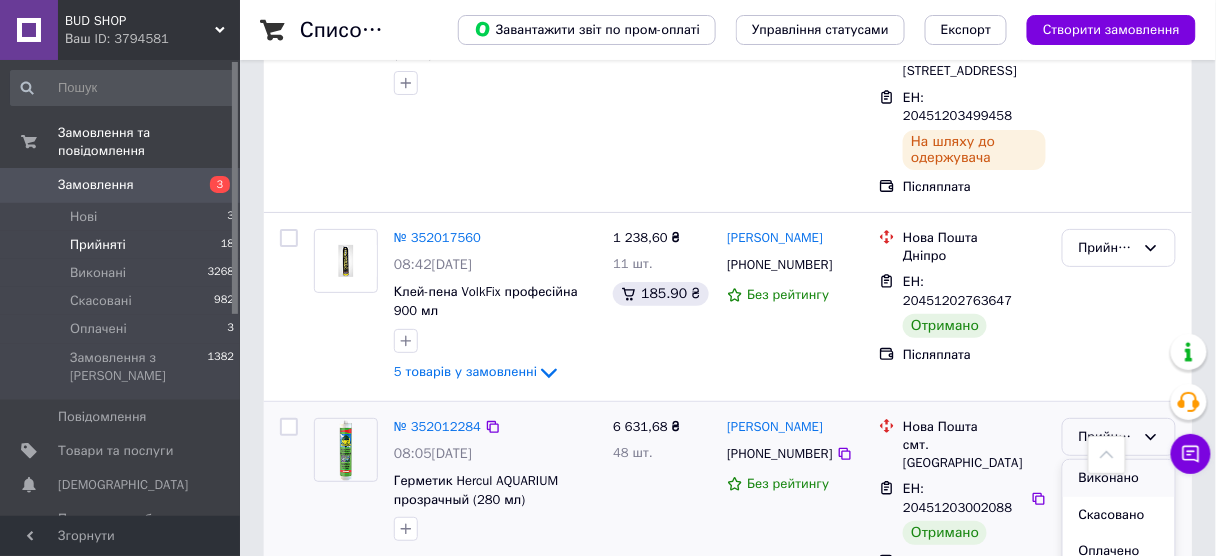 click on "Виконано" at bounding box center (1119, 478) 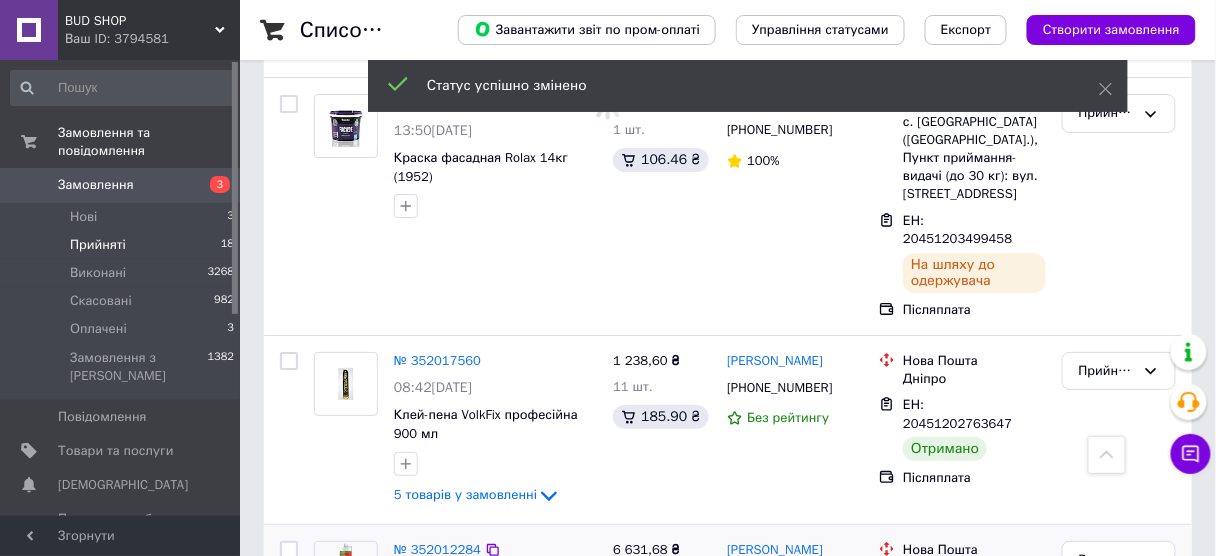 scroll, scrollTop: 1691, scrollLeft: 0, axis: vertical 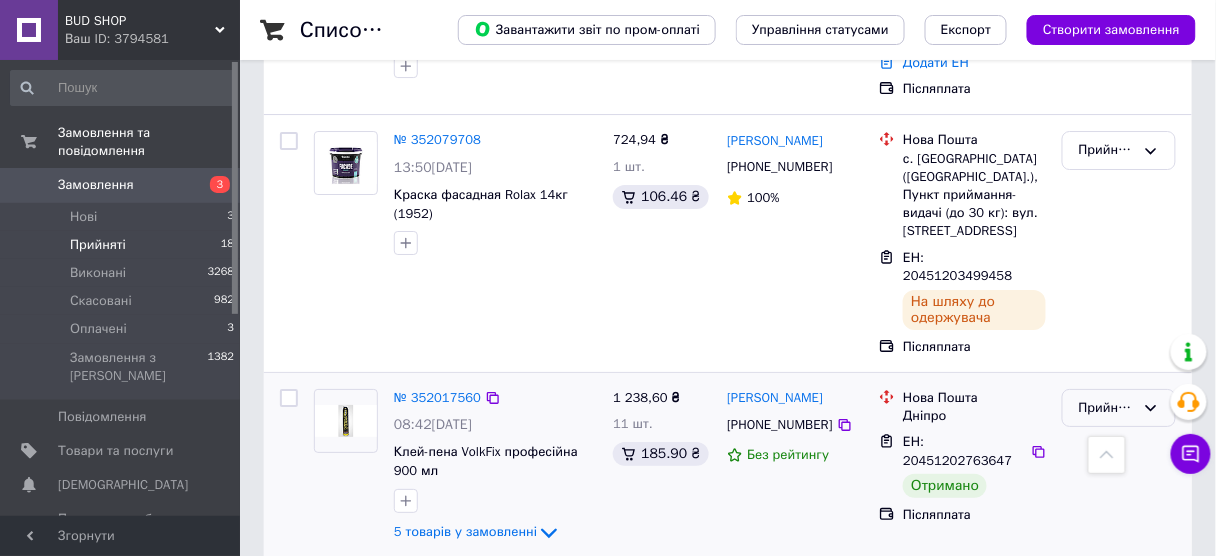 click 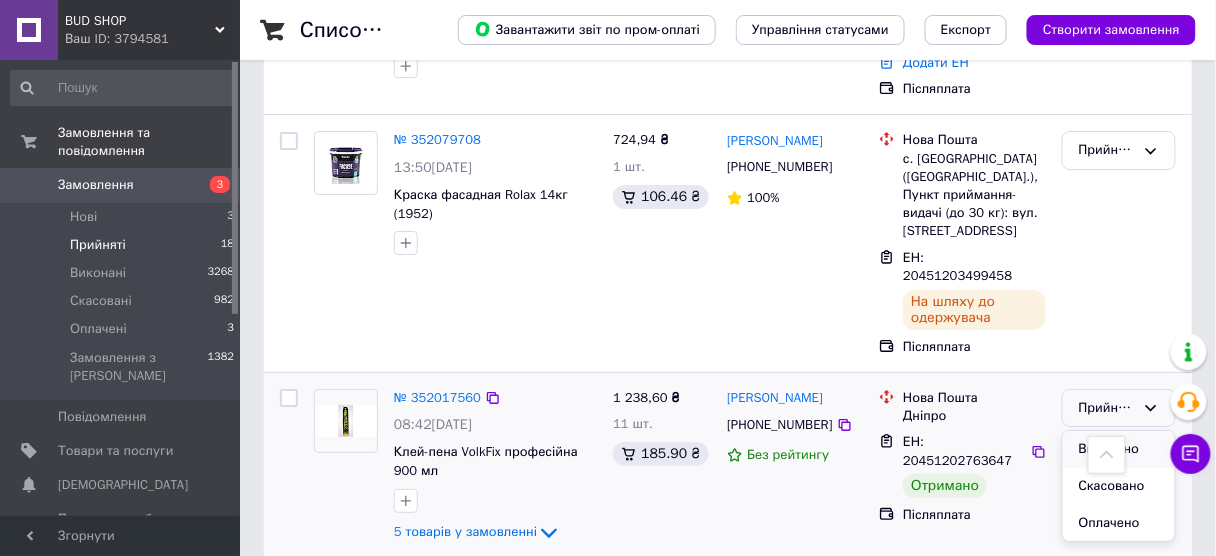 click on "Виконано" at bounding box center [1119, 449] 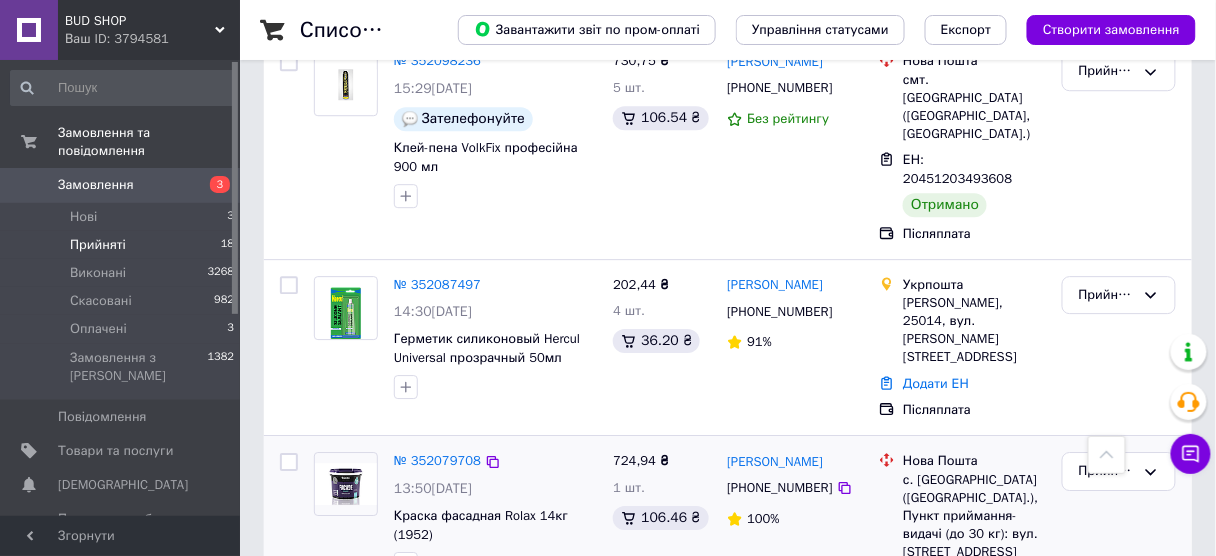 scroll, scrollTop: 1371, scrollLeft: 0, axis: vertical 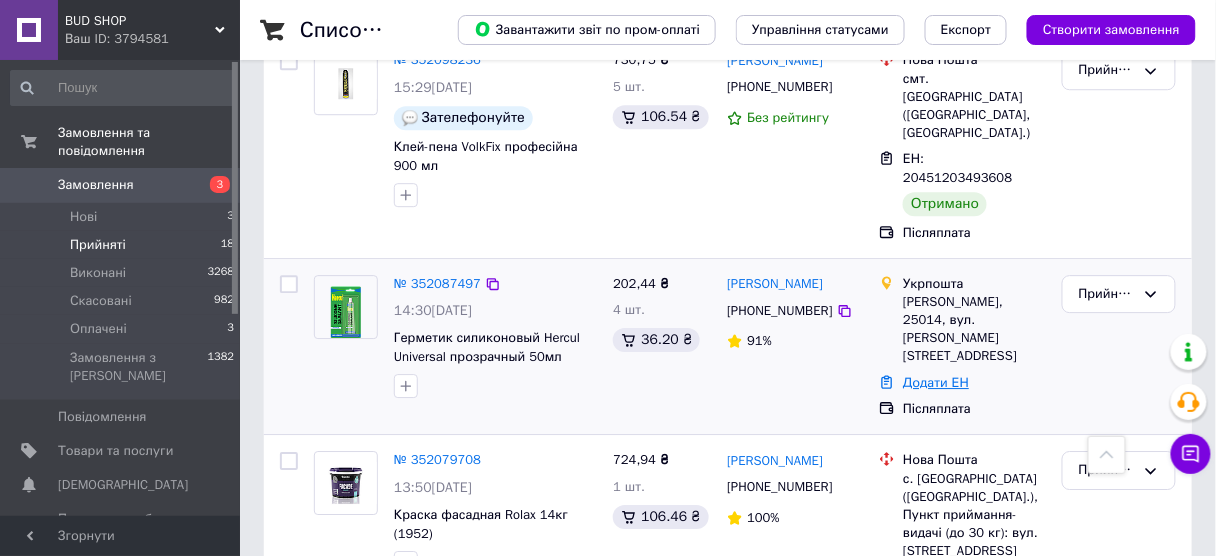 click on "Додати ЕН" at bounding box center (936, 382) 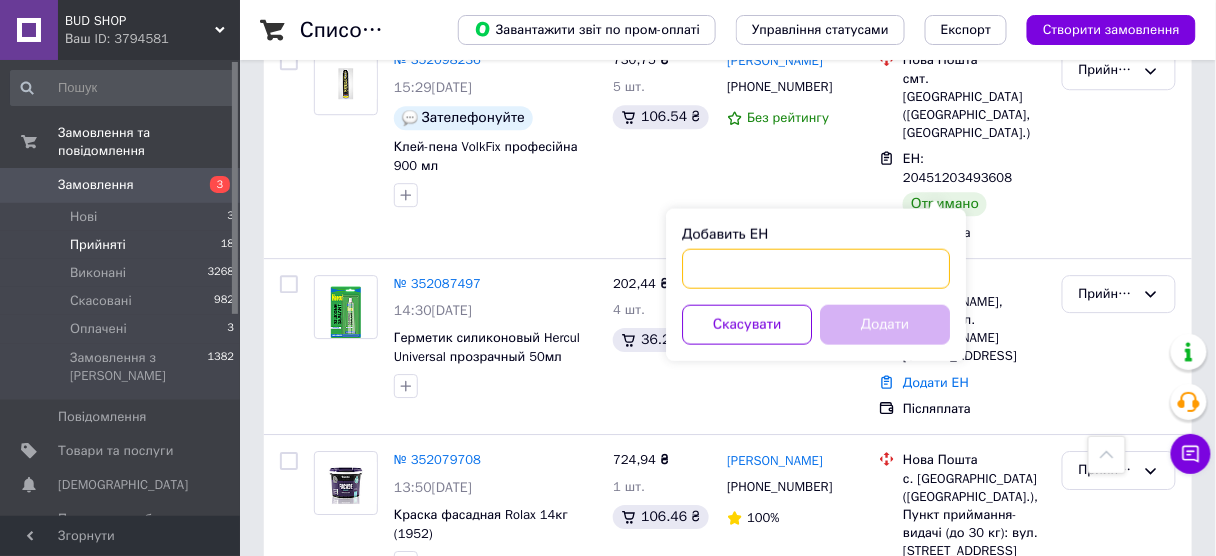 paste on "0505336718290" 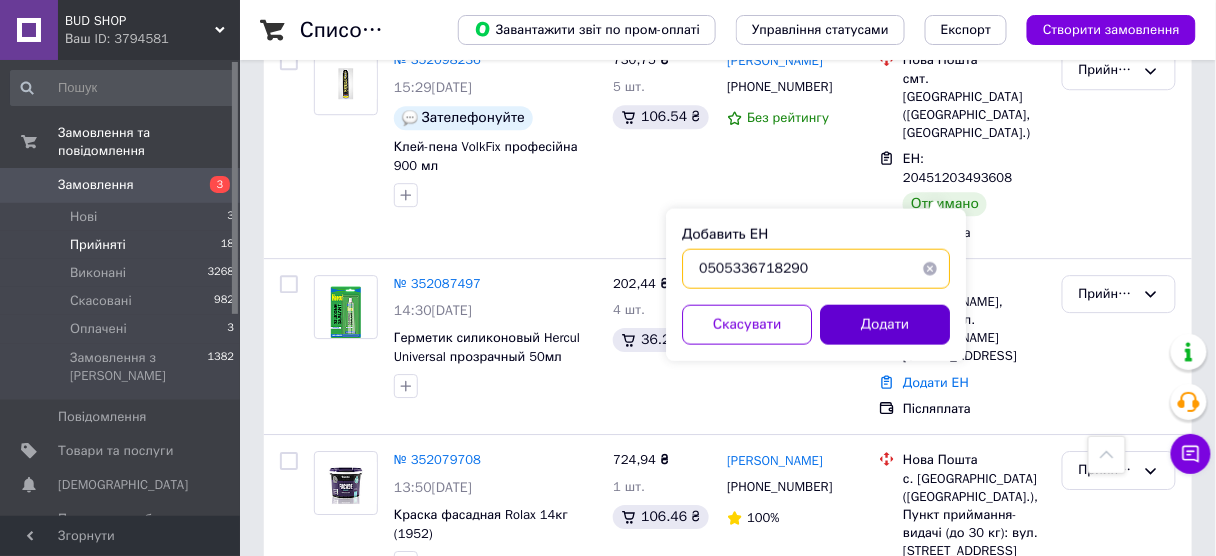 type on "0505336718290" 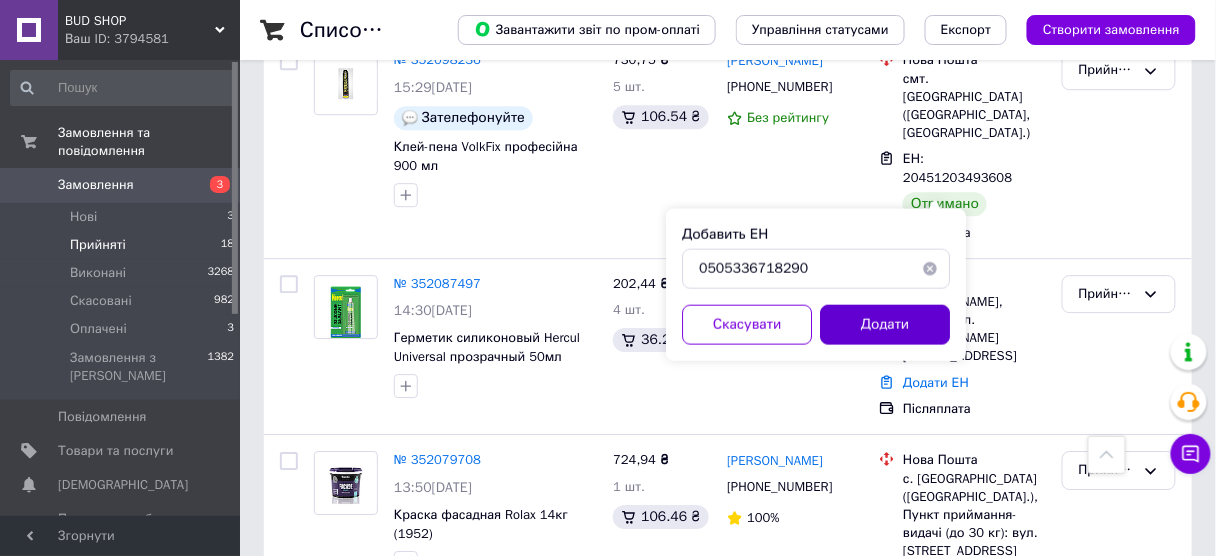 click on "Додати" at bounding box center (885, 325) 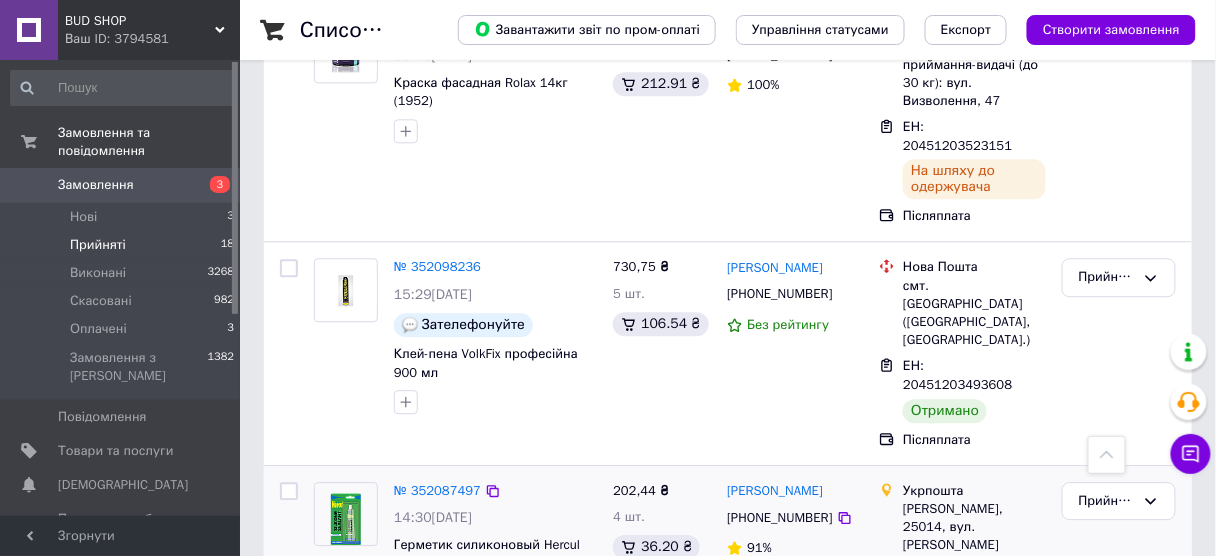 scroll, scrollTop: 1131, scrollLeft: 0, axis: vertical 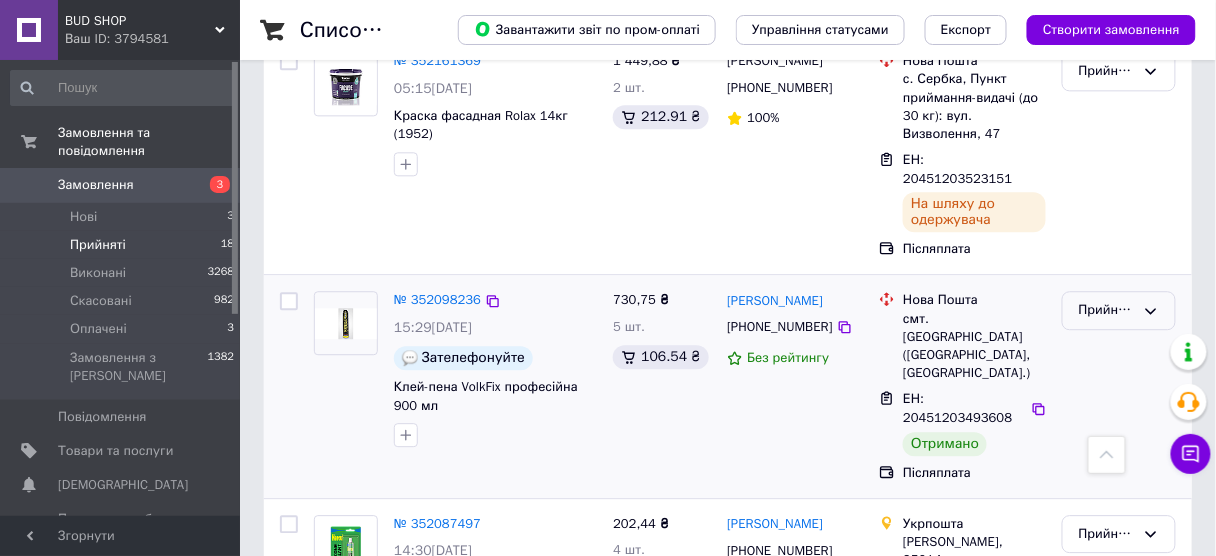 click on "Прийнято" at bounding box center [1107, 310] 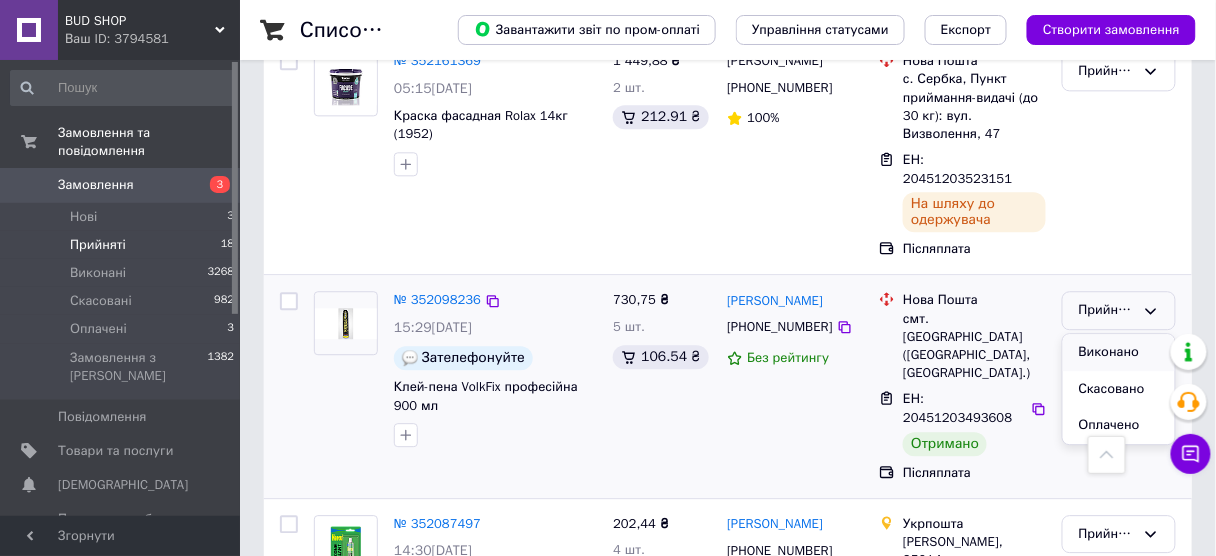 click on "Виконано" at bounding box center [1119, 352] 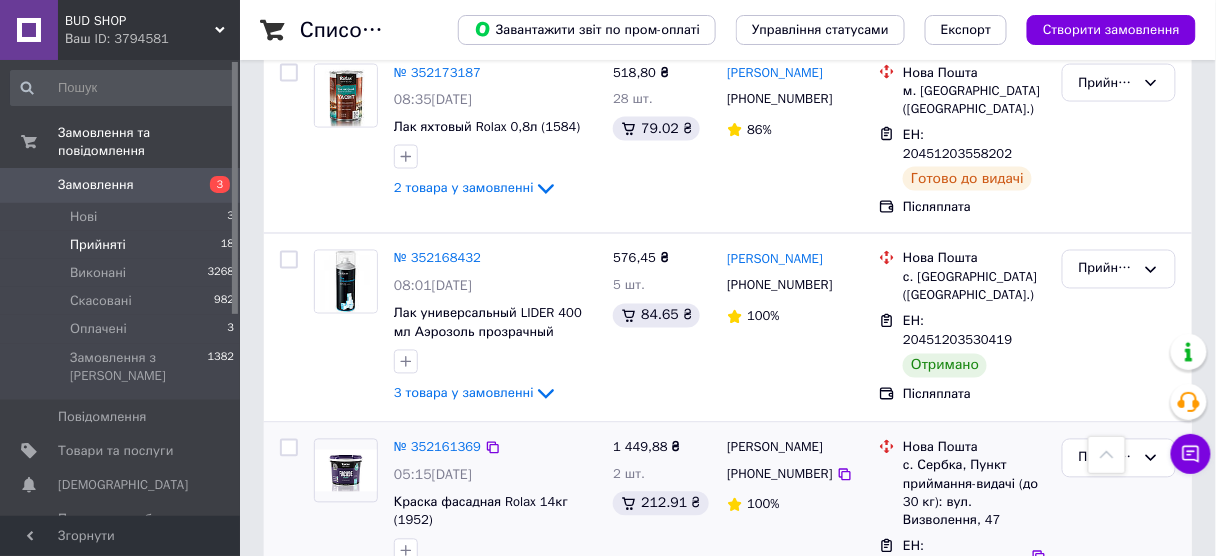 scroll, scrollTop: 731, scrollLeft: 0, axis: vertical 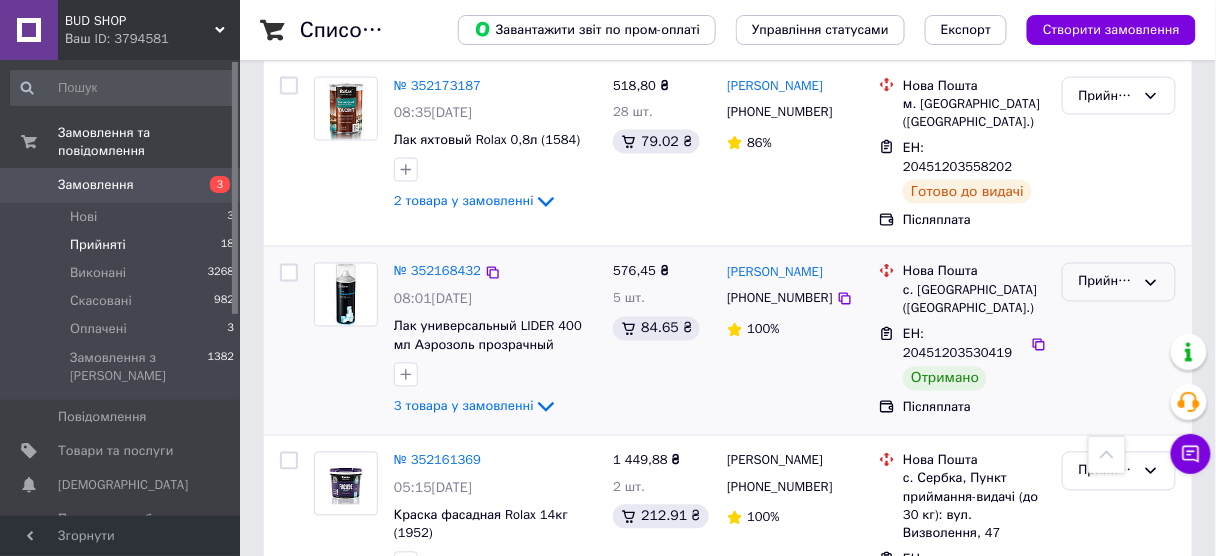 click on "Прийнято" at bounding box center [1119, 282] 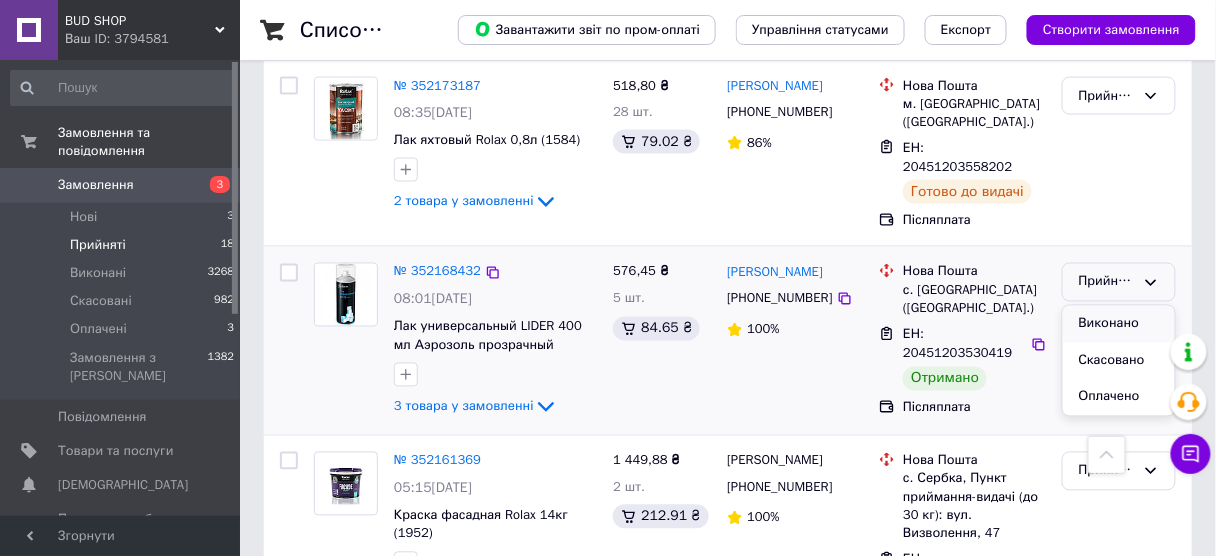 click on "Виконано" at bounding box center [1119, 324] 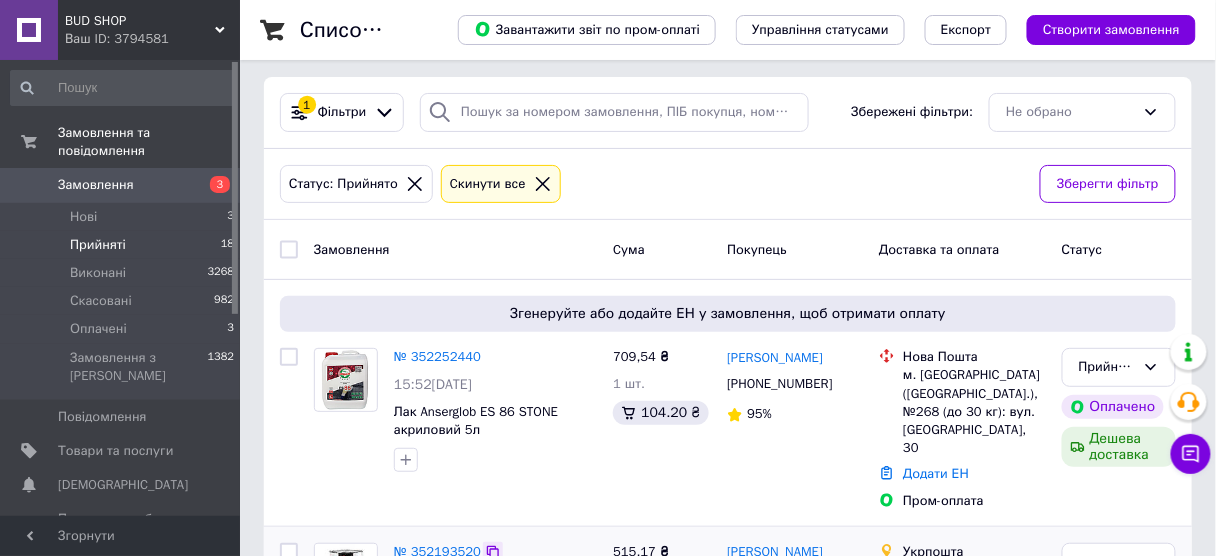 scroll, scrollTop: 0, scrollLeft: 0, axis: both 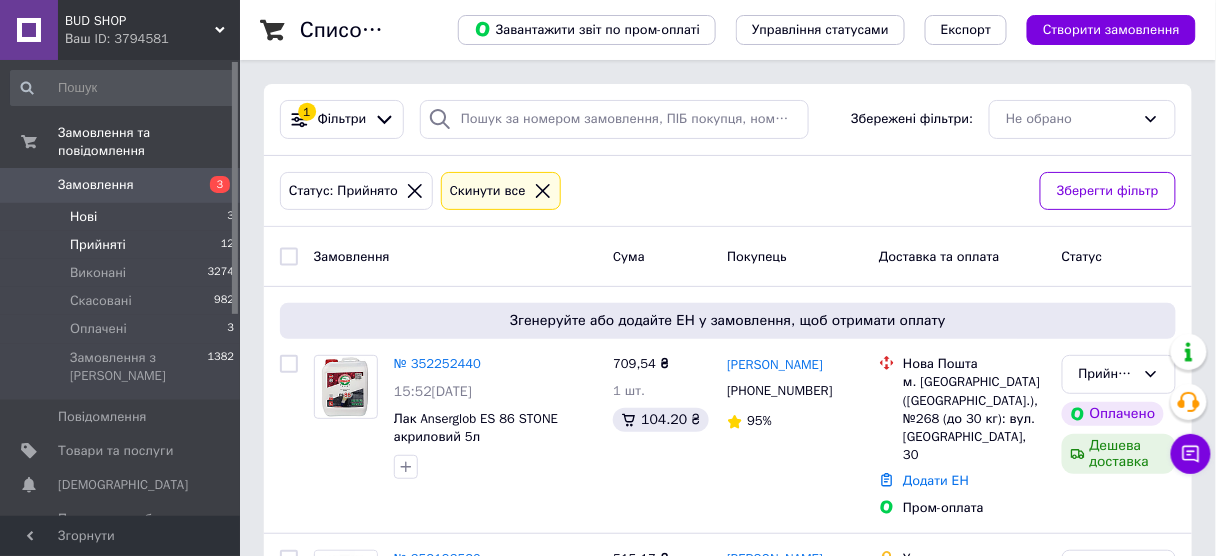 click on "Нові" at bounding box center [83, 217] 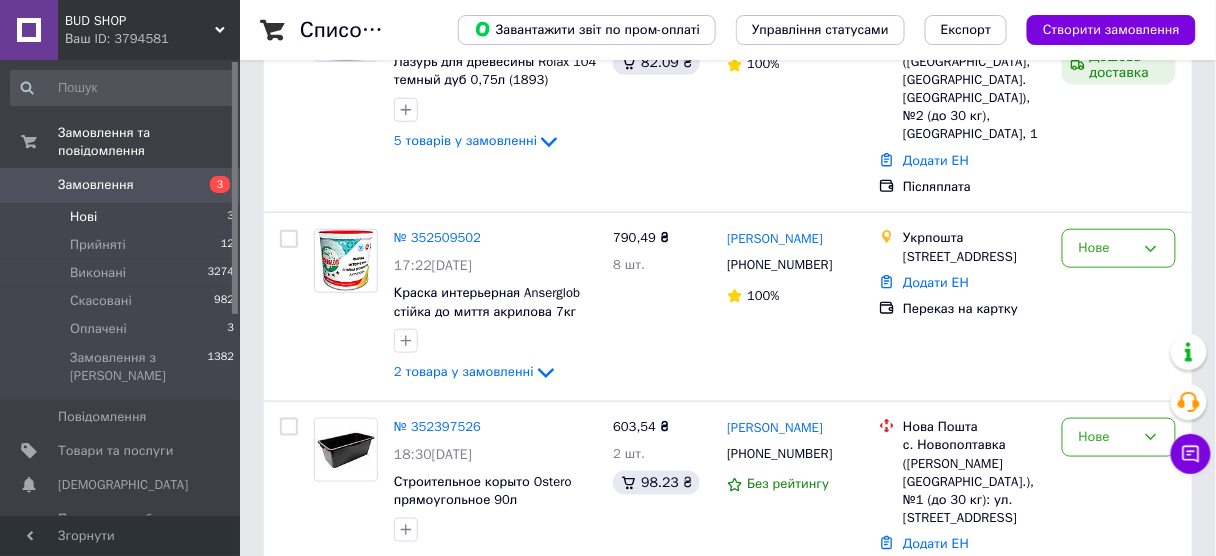 scroll, scrollTop: 358, scrollLeft: 0, axis: vertical 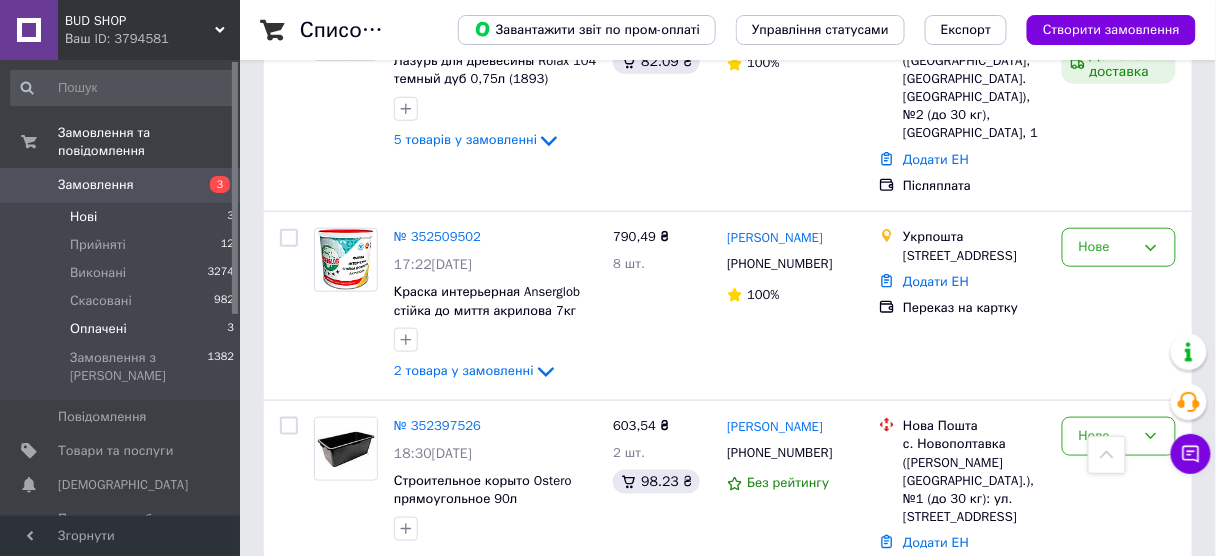 click on "Оплачені" at bounding box center [98, 329] 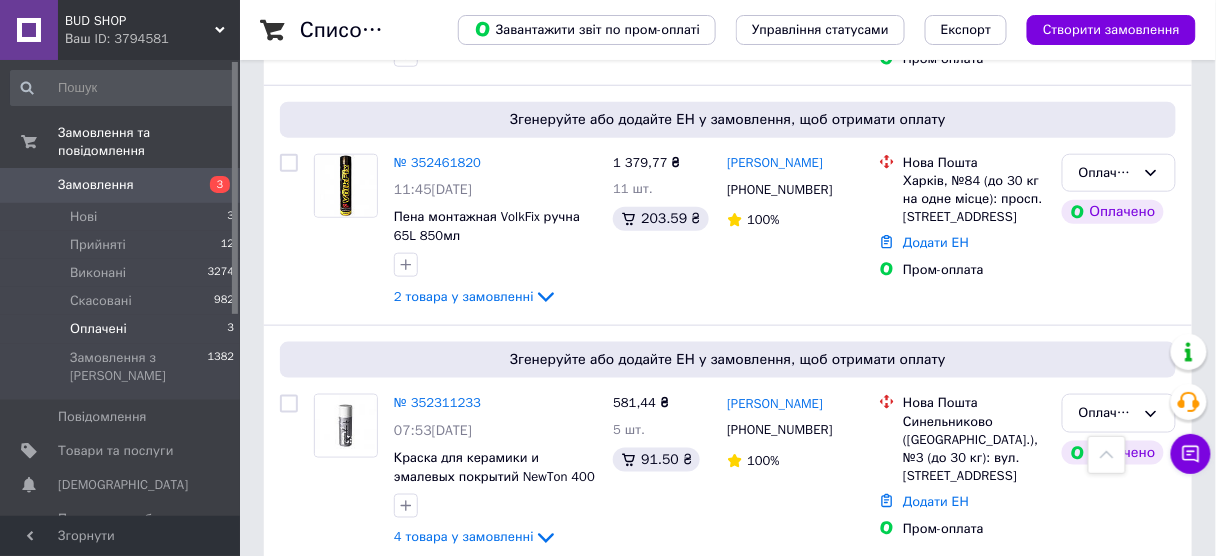 scroll, scrollTop: 442, scrollLeft: 0, axis: vertical 